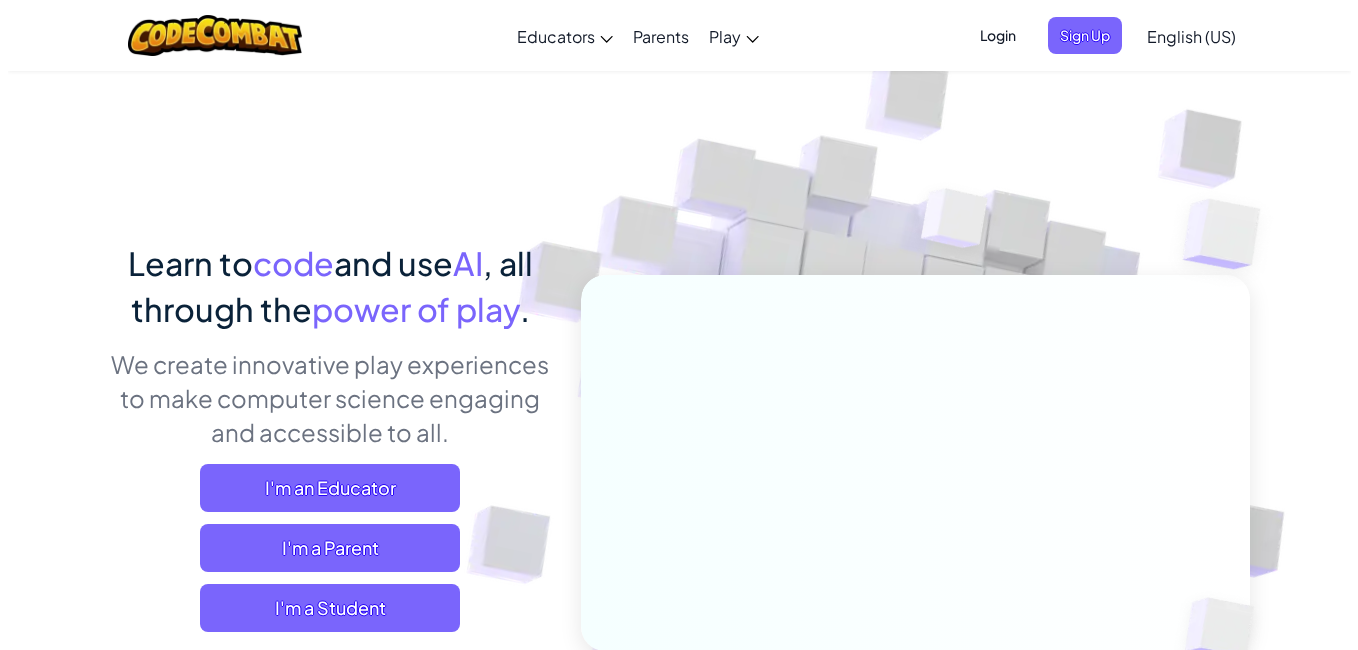 scroll, scrollTop: 7, scrollLeft: 0, axis: vertical 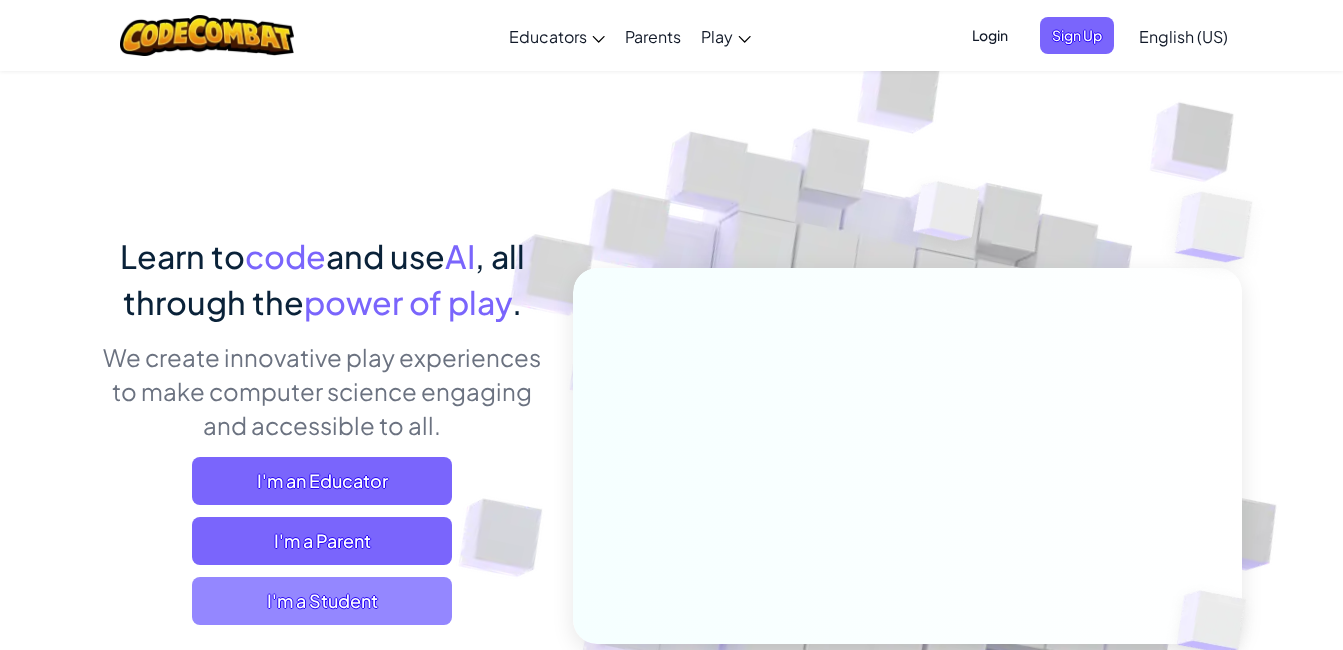 click on "I'm a Student" at bounding box center (322, 601) 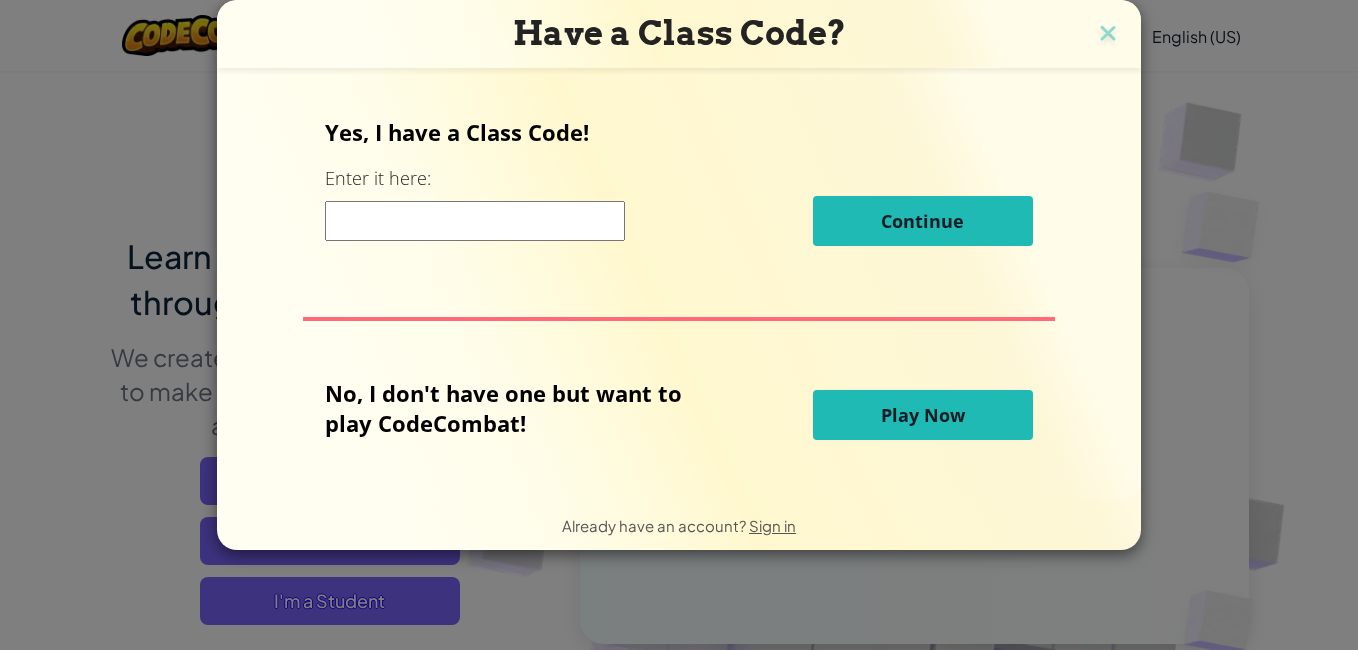 click on "Play Now" at bounding box center (923, 415) 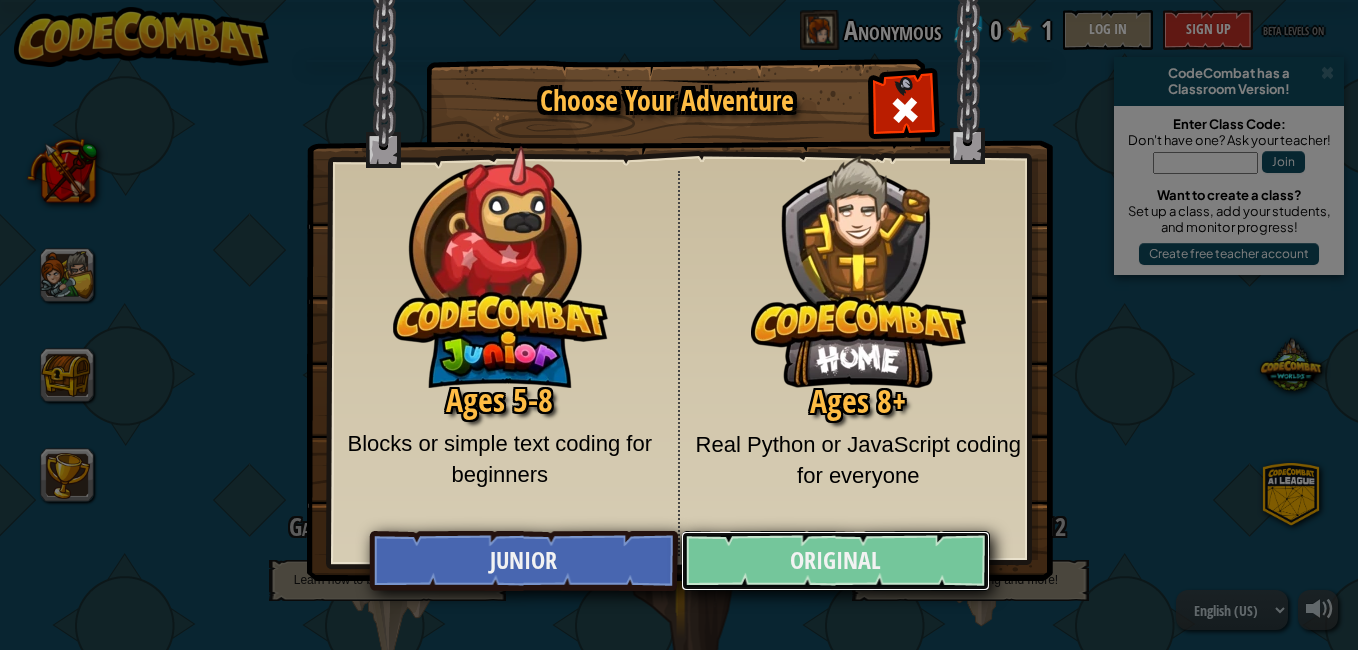 click on "Original" at bounding box center [835, 561] 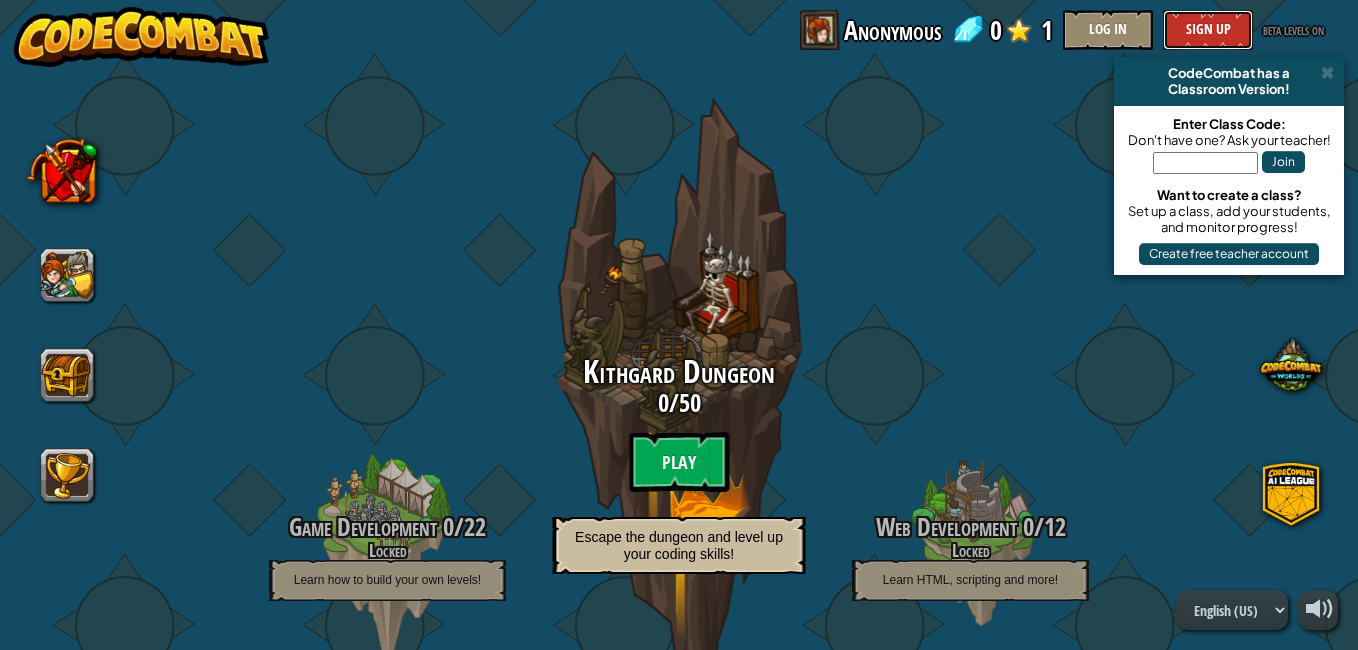 click on "Sign Up" at bounding box center [1208, 30] 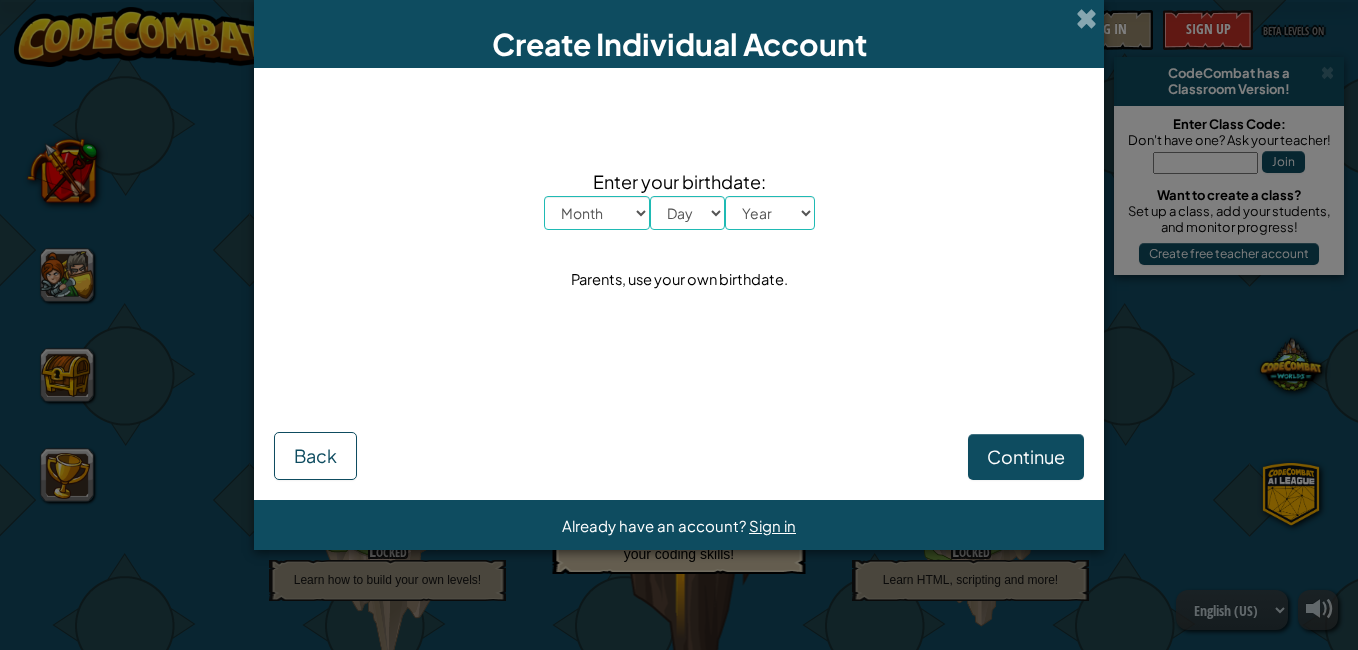click on "Enter your birthdate: Month January February March April May June July August September October November December Day 1 2 3 4 5 6 7 8 9 10 11 12 13 14 15 16 17 18 19 20 21 22 23 24 25 26 27 28 29 30 31 Year 2025 2024 2023 2022 2021 2020 2019 2018 2017 2016 2015 2014 2013 2012 2011 2010 2009 2008 2007 2006 2005 2004 2003 2002 2001 2000 1999 1998 1997 1996 1995 1994 1993 1992 1991 1990 1989 1988 1987 1986 1985 1984 1983 1982 1981 1980 1979 1978 1977 1976 1975 1974 1973 1972 1971 1970 1969 1968 1967 1966 1965 1964 1963 1962 1961 1960 1959 1958 1957 1956 1955 1954 1953 1952 1951 1950 1949 1948 1947 1946 1945 1944 1943 1942 1941 1940 1939 1938 1937 1936 1935 1934 1933 1932 1931 1930 1929 1928 1927 1926 Parents, use your own birthdate." at bounding box center (679, 230) 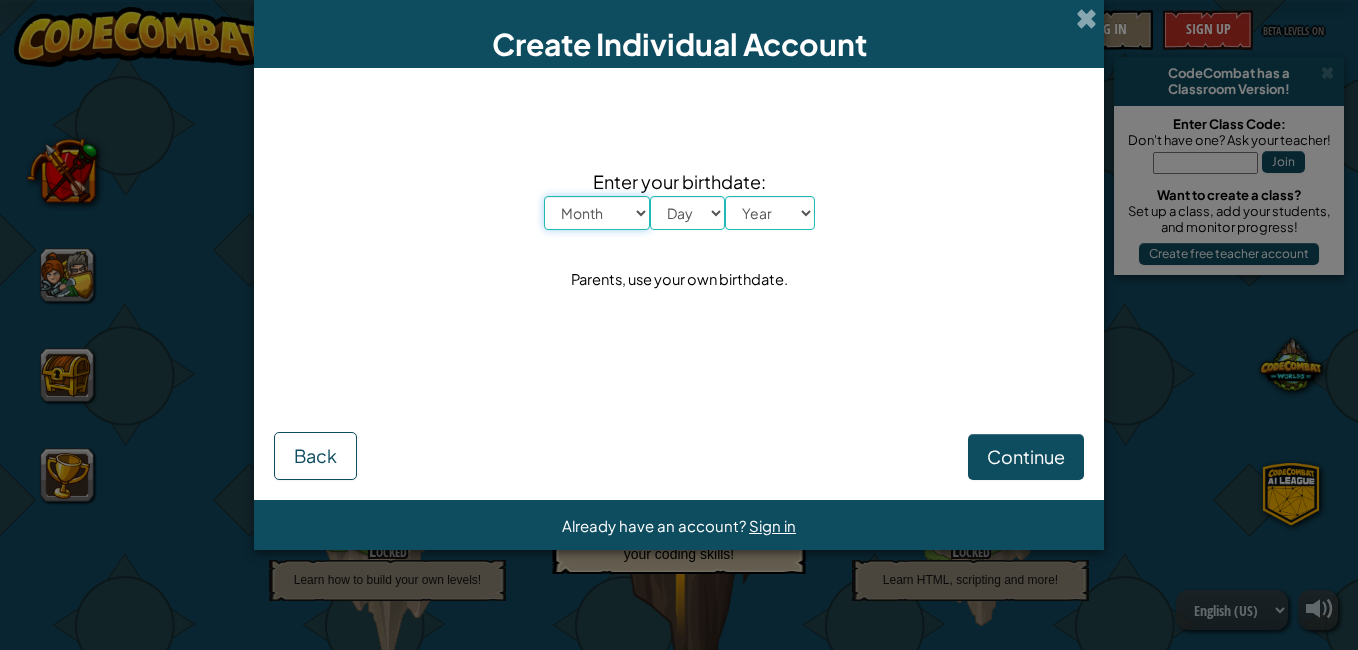 click on "Month January February March April May June July August September October November December" at bounding box center [597, 213] 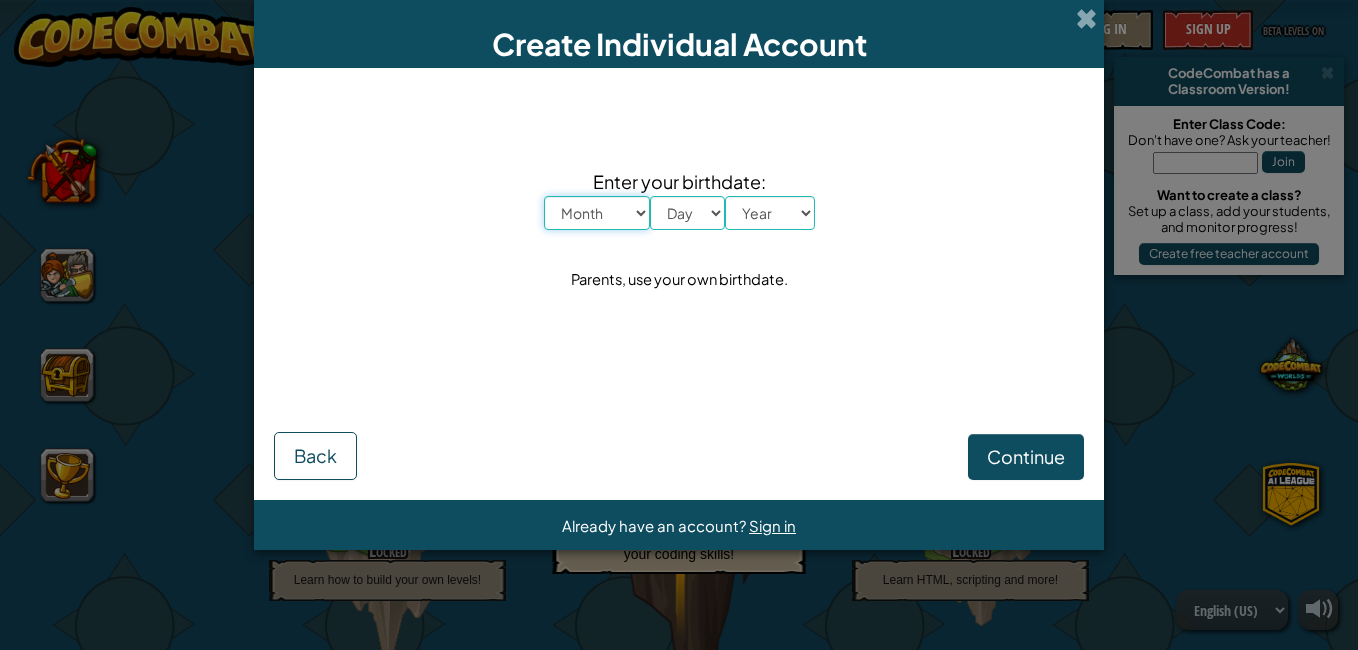 select on "3" 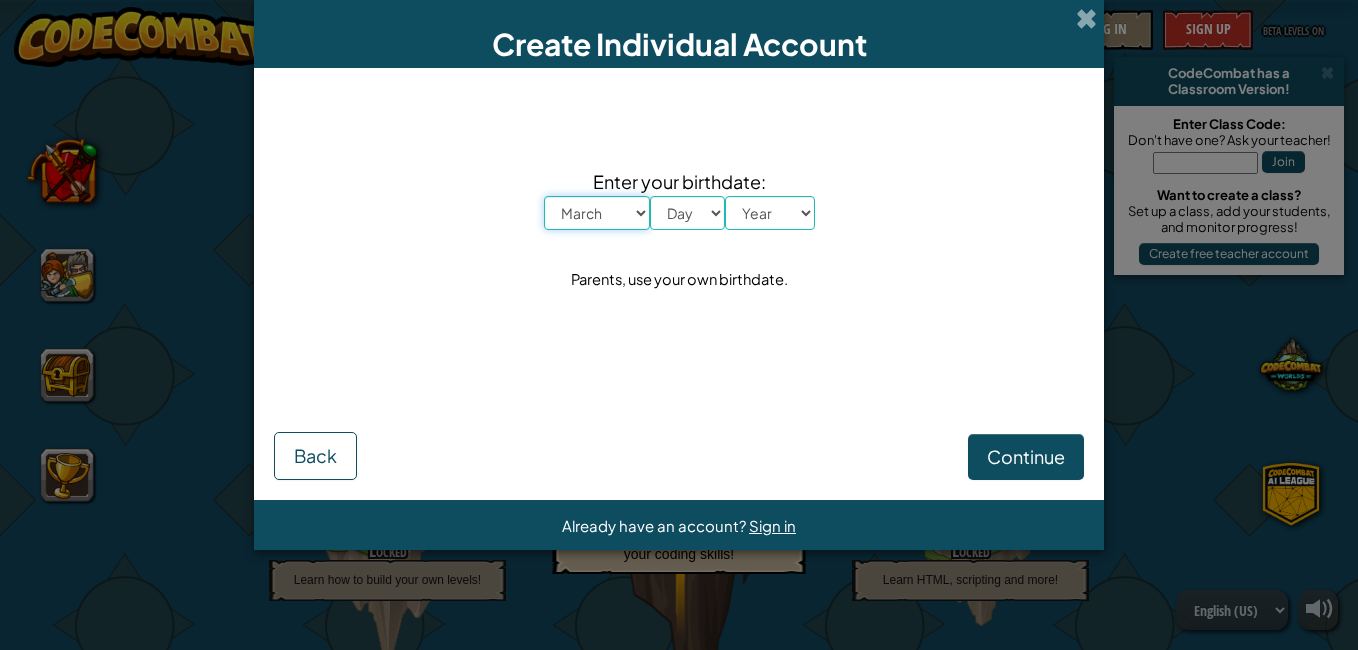 click on "Month January February March April May June July August September October November December" at bounding box center (597, 213) 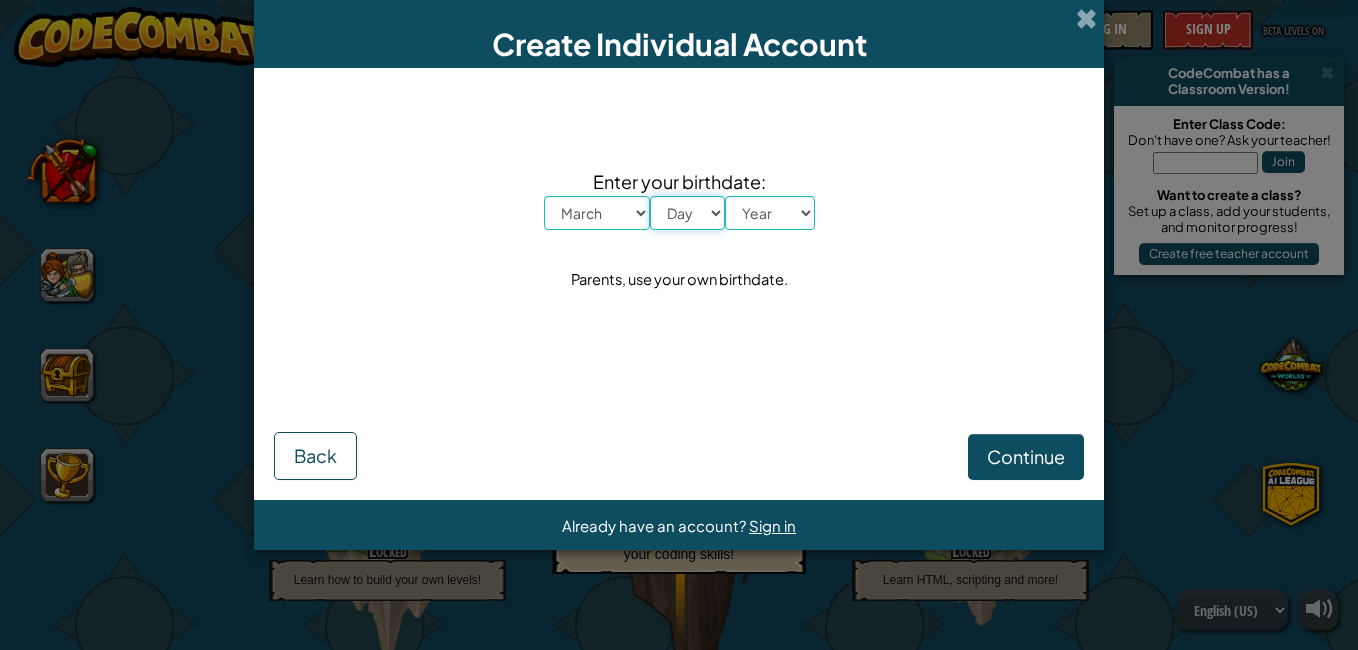 click on "Day 1 2 3 4 5 6 7 8 9 10 11 12 13 14 15 16 17 18 19 20 21 22 23 24 25 26 27 28 29 30 31" at bounding box center [687, 213] 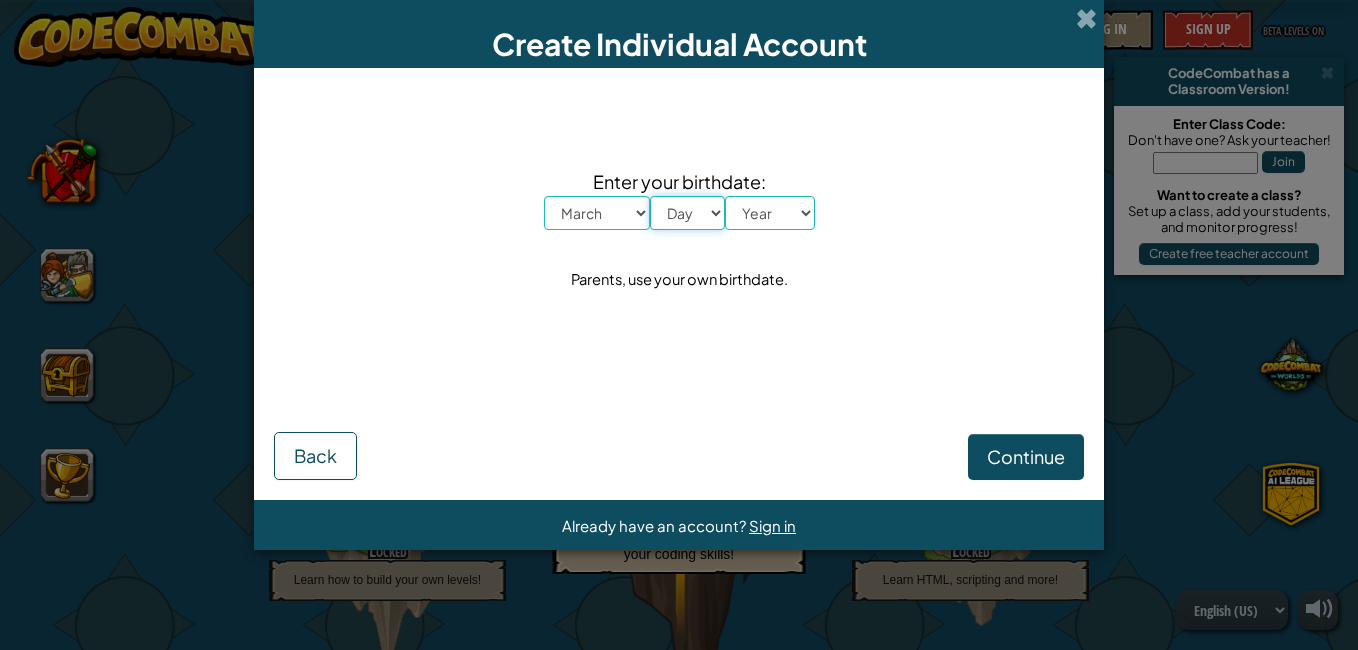 click on "Enter your birthdate: Month January February March April May June July August September October November December Day 1 2 3 4 5 6 7 8 9 10 11 12 13 14 15 16 17 18 19 20 21 22 23 24 25 26 27 28 29 30 31 Year 2025 2024 2023 2022 2021 2020 2019 2018 2017 2016 2015 2014 2013 2012 2011 2010 2009 2008 2007 2006 2005 2004 2003 2002 2001 2000 1999 1998 1997 1996 1995 1994 1993 1992 1991 1990 1989 1988 1987 1986 1985 1984 1983 1982 1981 1980 1979 1978 1977 1976 1975 1974 1973 1972 1971 1970 1969 1968 1967 1966 1965 1964 1963 1962 1961 1960 1959 1958 1957 1956 1955 1954 1953 1952 1951 1950 1949 1948 1947 1946 1945 1944 1943 1942 1941 1940 1939 1938 1937 1936 1935 1934 1933 1932 1931 1930 1929 1928 1927 1926 Parents, use your own birthdate." at bounding box center (679, 230) 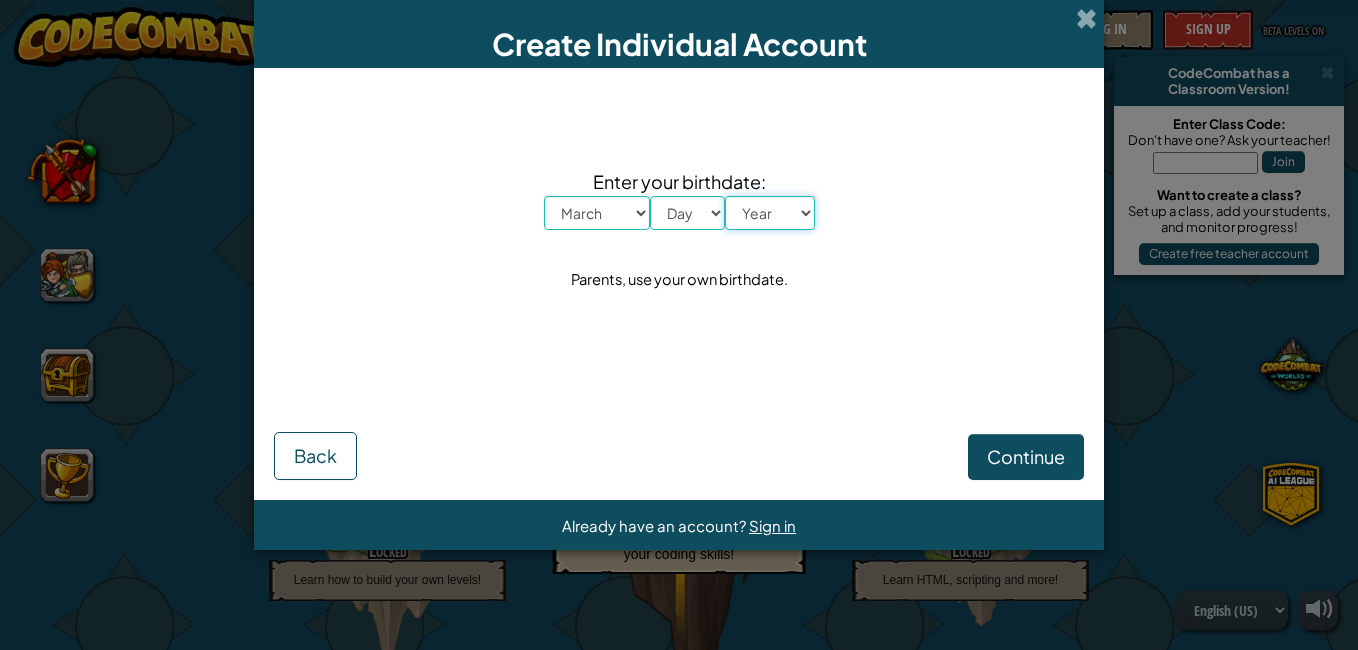 click on "Year 2025 2024 2023 2022 2021 2020 2019 2018 2017 2016 2015 2014 2013 2012 2011 2010 2009 2008 2007 2006 2005 2004 2003 2002 2001 2000 1999 1998 1997 1996 1995 1994 1993 1992 1991 1990 1989 1988 1987 1986 1985 1984 1983 1982 1981 1980 1979 1978 1977 1976 1975 1974 1973 1972 1971 1970 1969 1968 1967 1966 1965 1964 1963 1962 1961 1960 1959 1958 1957 1956 1955 1954 1953 1952 1951 1950 1949 1948 1947 1946 1945 1944 1943 1942 1941 1940 1939 1938 1937 1936 1935 1934 1933 1932 1931 1930 1929 1928 1927 1926" at bounding box center [770, 213] 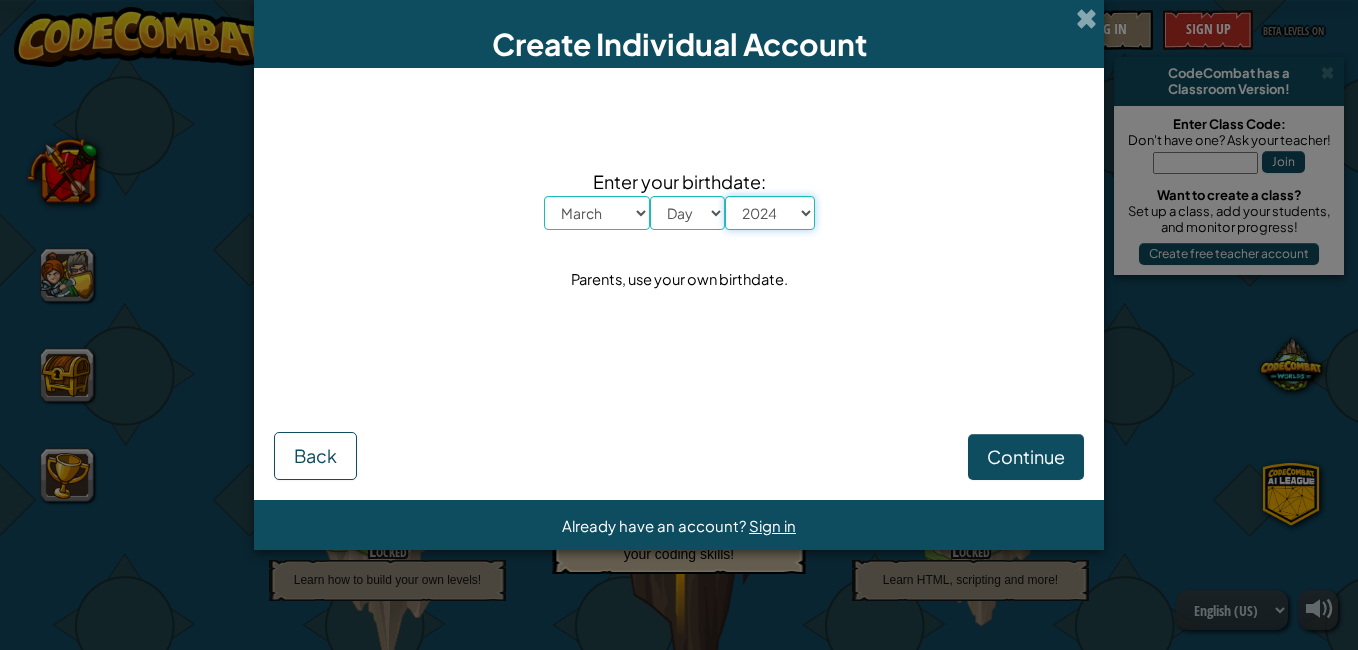 click on "Year 2025 2024 2023 2022 2021 2020 2019 2018 2017 2016 2015 2014 2013 2012 2011 2010 2009 2008 2007 2006 2005 2004 2003 2002 2001 2000 1999 1998 1997 1996 1995 1994 1993 1992 1991 1990 1989 1988 1987 1986 1985 1984 1983 1982 1981 1980 1979 1978 1977 1976 1975 1974 1973 1972 1971 1970 1969 1968 1967 1966 1965 1964 1963 1962 1961 1960 1959 1958 1957 1956 1955 1954 1953 1952 1951 1950 1949 1948 1947 1946 1945 1944 1943 1942 1941 1940 1939 1938 1937 1936 1935 1934 1933 1932 1931 1930 1929 1928 1927 1926" at bounding box center [770, 213] 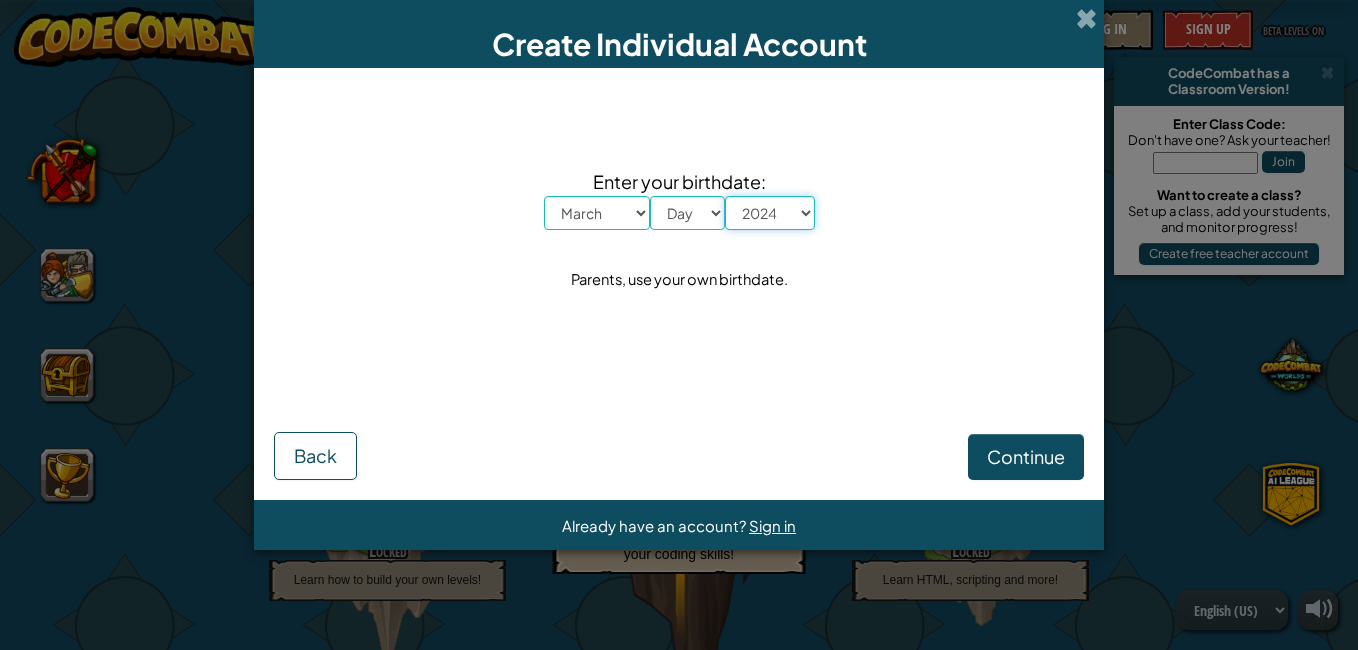 select on "1985" 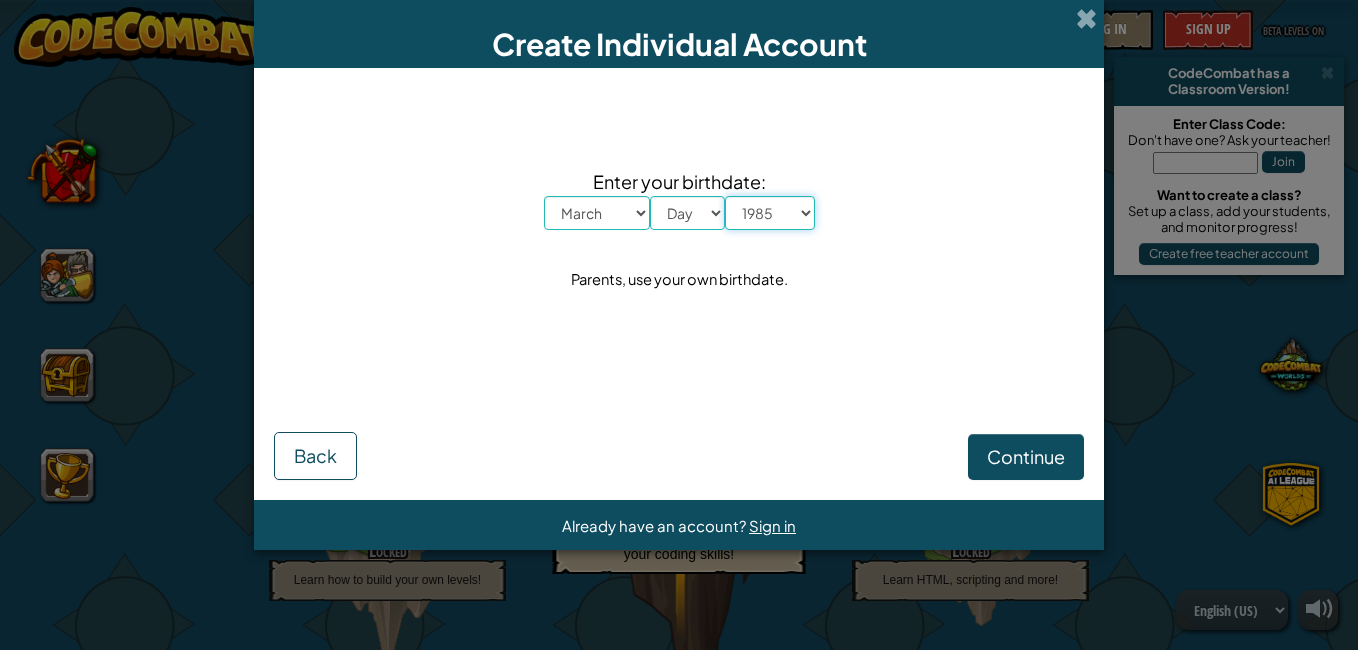 click on "Year 2025 2024 2023 2022 2021 2020 2019 2018 2017 2016 2015 2014 2013 2012 2011 2010 2009 2008 2007 2006 2005 2004 2003 2002 2001 2000 1999 1998 1997 1996 1995 1994 1993 1992 1991 1990 1989 1988 1987 1986 1985 1984 1983 1982 1981 1980 1979 1978 1977 1976 1975 1974 1973 1972 1971 1970 1969 1968 1967 1966 1965 1964 1963 1962 1961 1960 1959 1958 1957 1956 1955 1954 1953 1952 1951 1950 1949 1948 1947 1946 1945 1944 1943 1942 1941 1940 1939 1938 1937 1936 1935 1934 1933 1932 1931 1930 1929 1928 1927 1926" at bounding box center (770, 213) 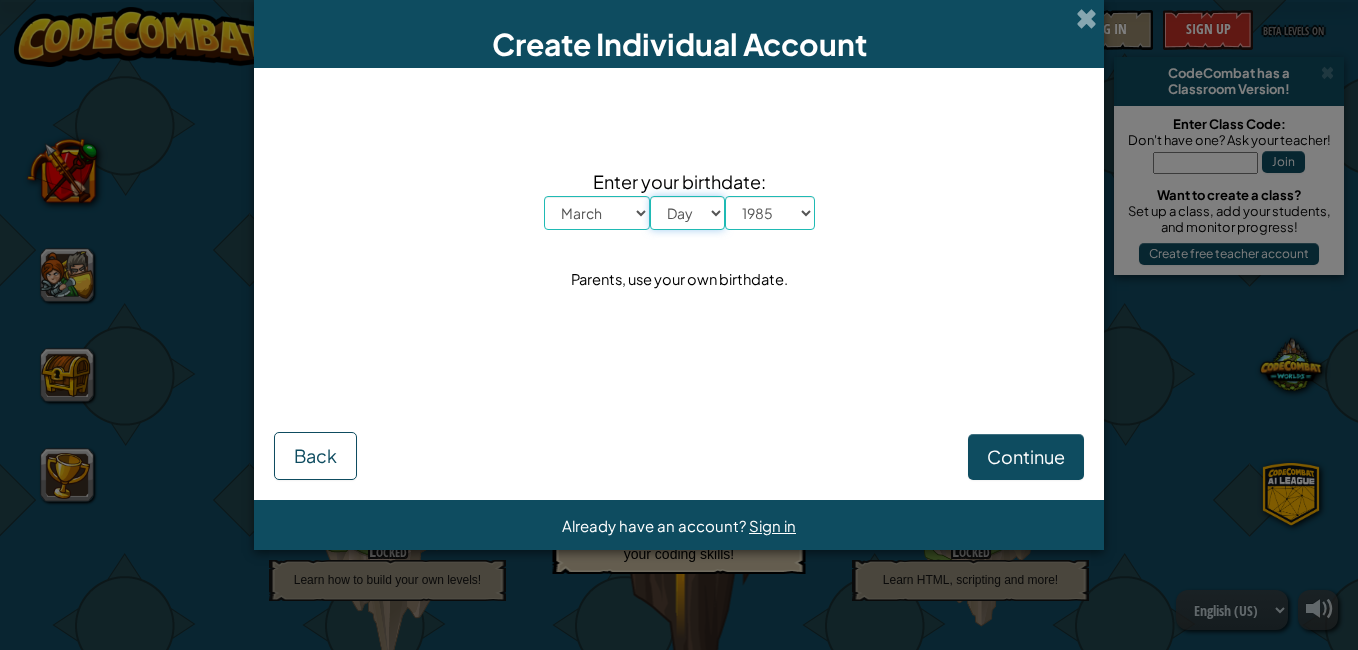 click on "Day 1 2 3 4 5 6 7 8 9 10 11 12 13 14 15 16 17 18 19 20 21 22 23 24 25 26 27 28 29 30 31" at bounding box center [687, 213] 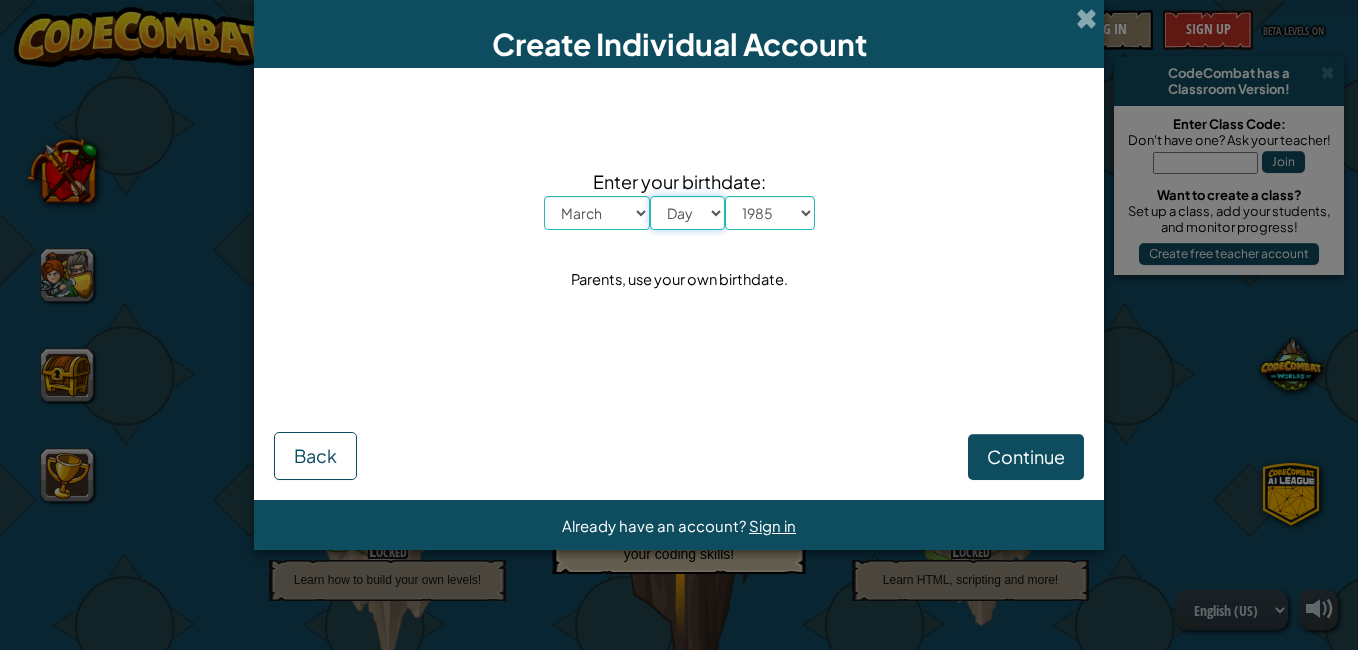 select on "6" 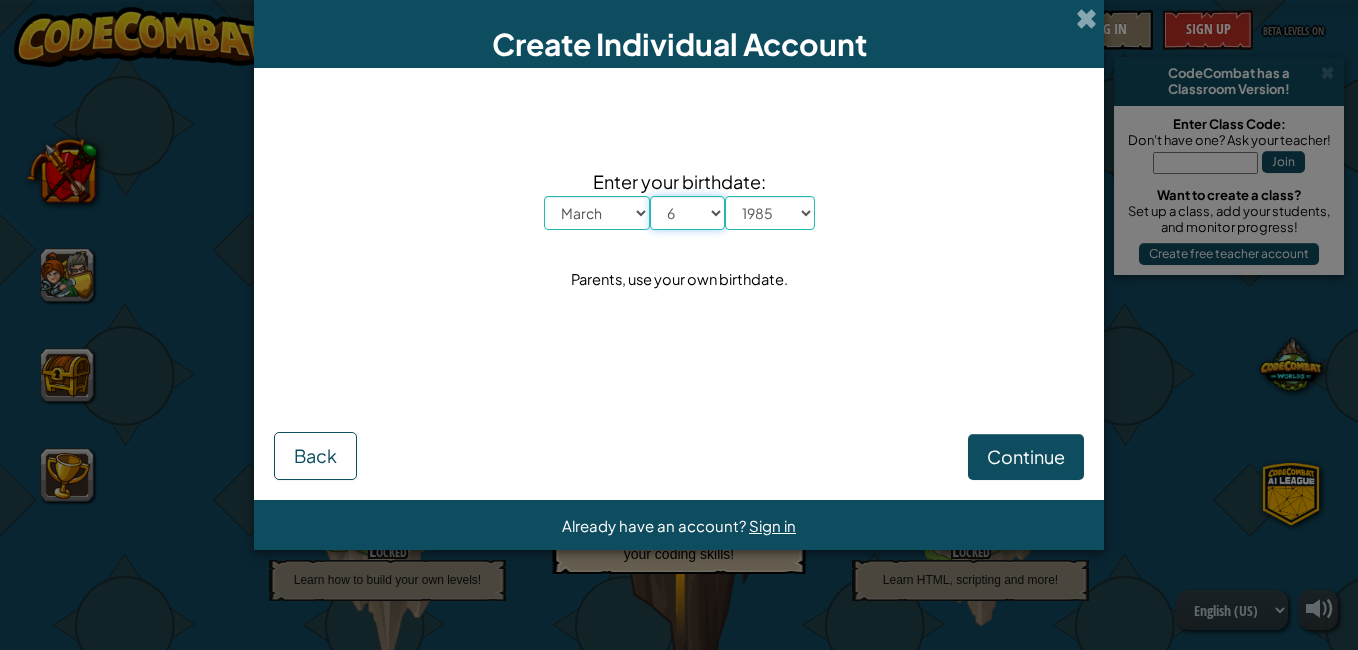 click on "Day 1 2 3 4 5 6 7 8 9 10 11 12 13 14 15 16 17 18 19 20 21 22 23 24 25 26 27 28 29 30 31" at bounding box center (687, 213) 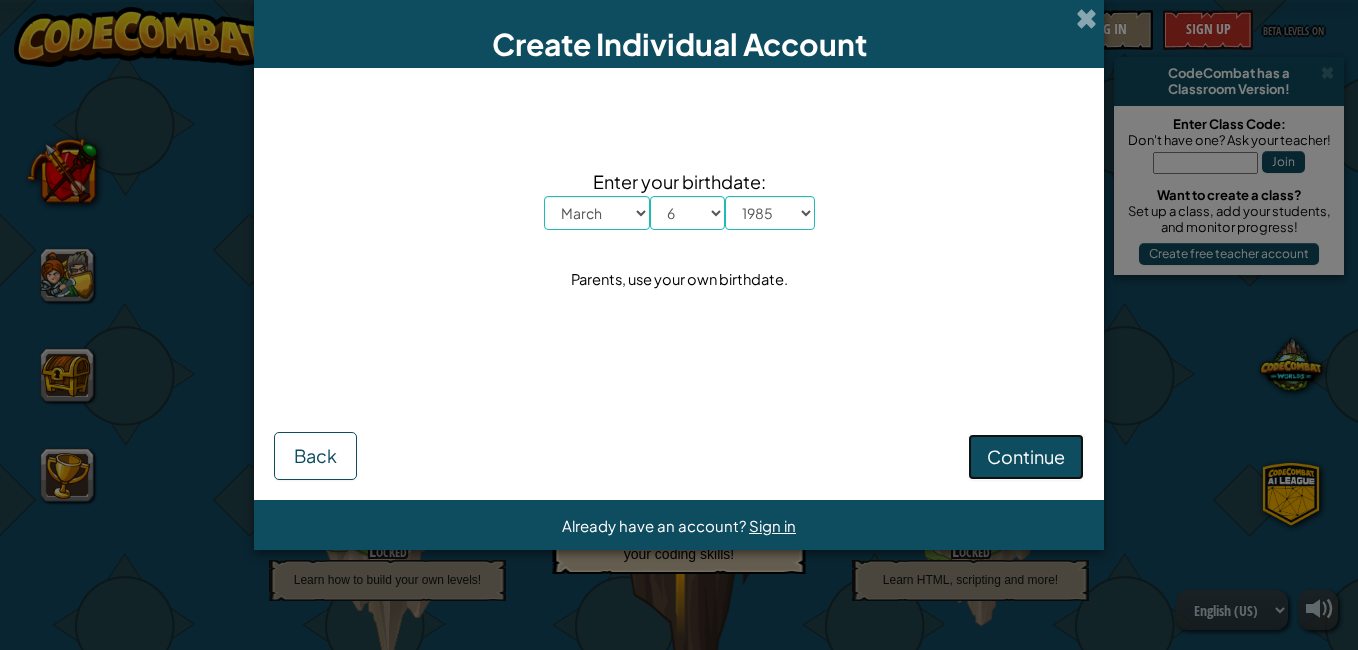 click on "Continue" at bounding box center (1026, 456) 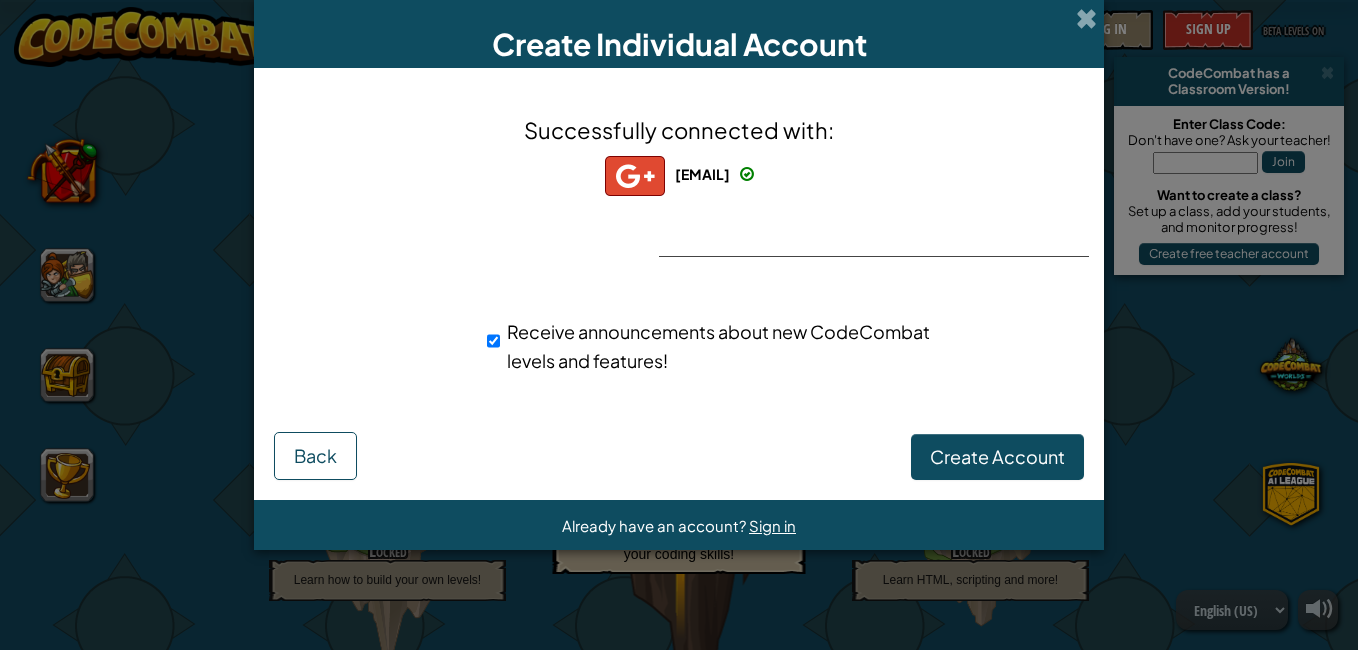 click on "Receive announcements about new CodeCombat levels and features!" at bounding box center (718, 346) 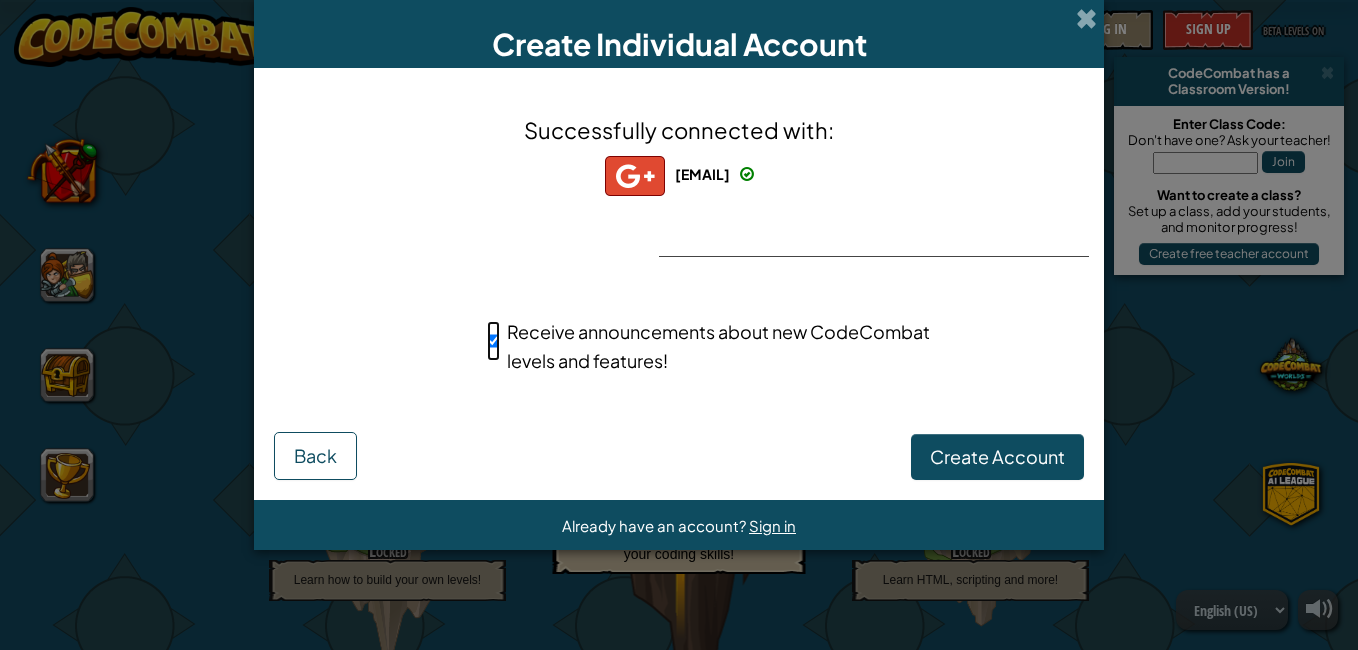 click on "Receive announcements about new CodeCombat levels and features!" at bounding box center (493, 341) 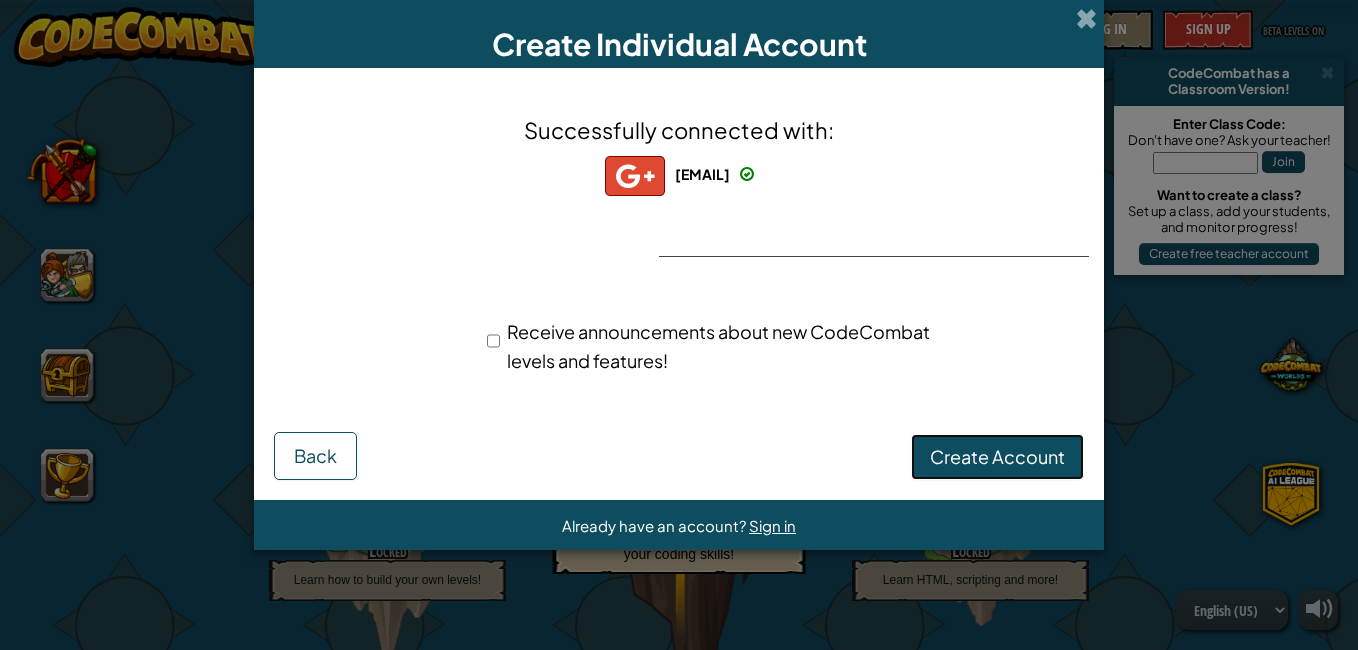 click on "Create Account" at bounding box center [997, 456] 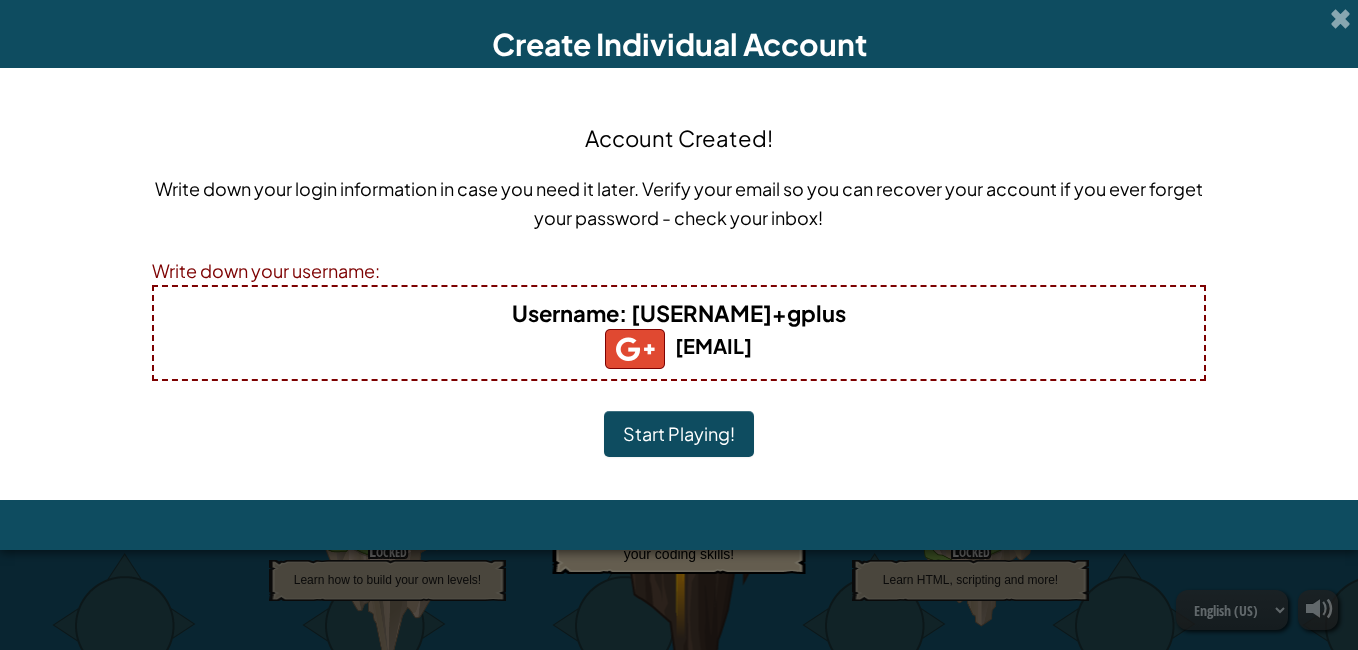 click on "Username : chloeorphans+gplus" at bounding box center [679, 313] 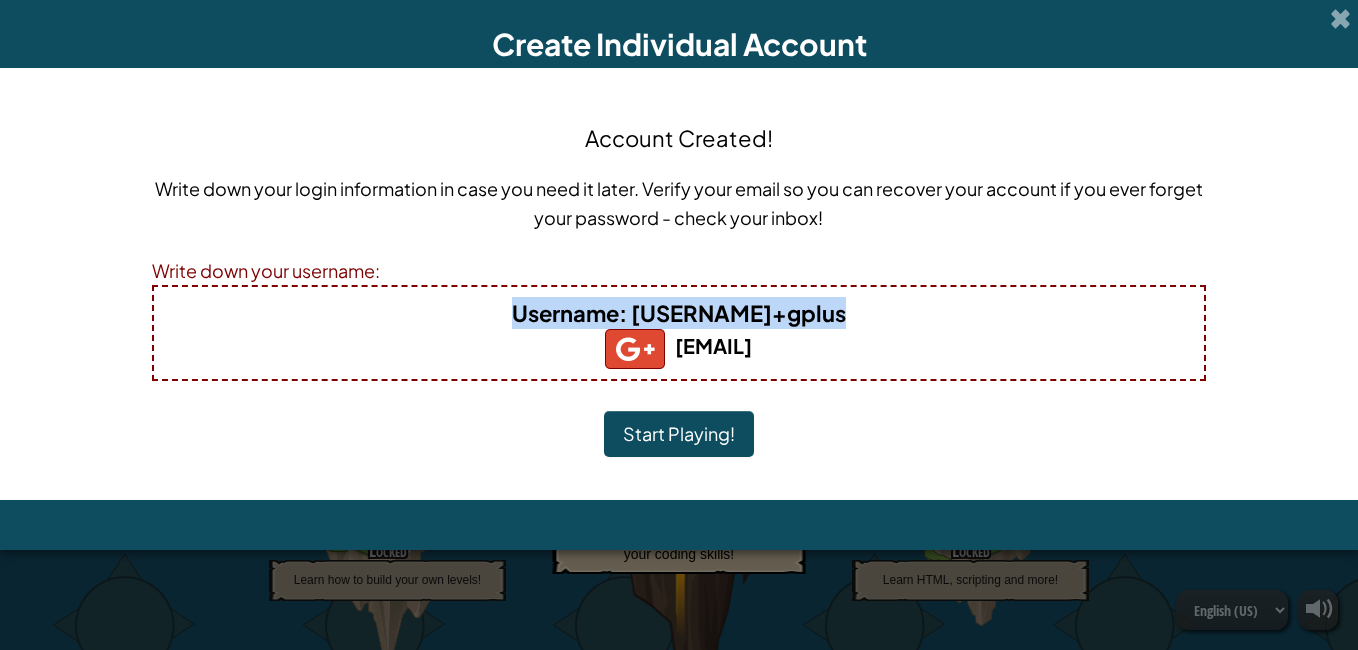 drag, startPoint x: 798, startPoint y: 316, endPoint x: 706, endPoint y: 322, distance: 92.19544 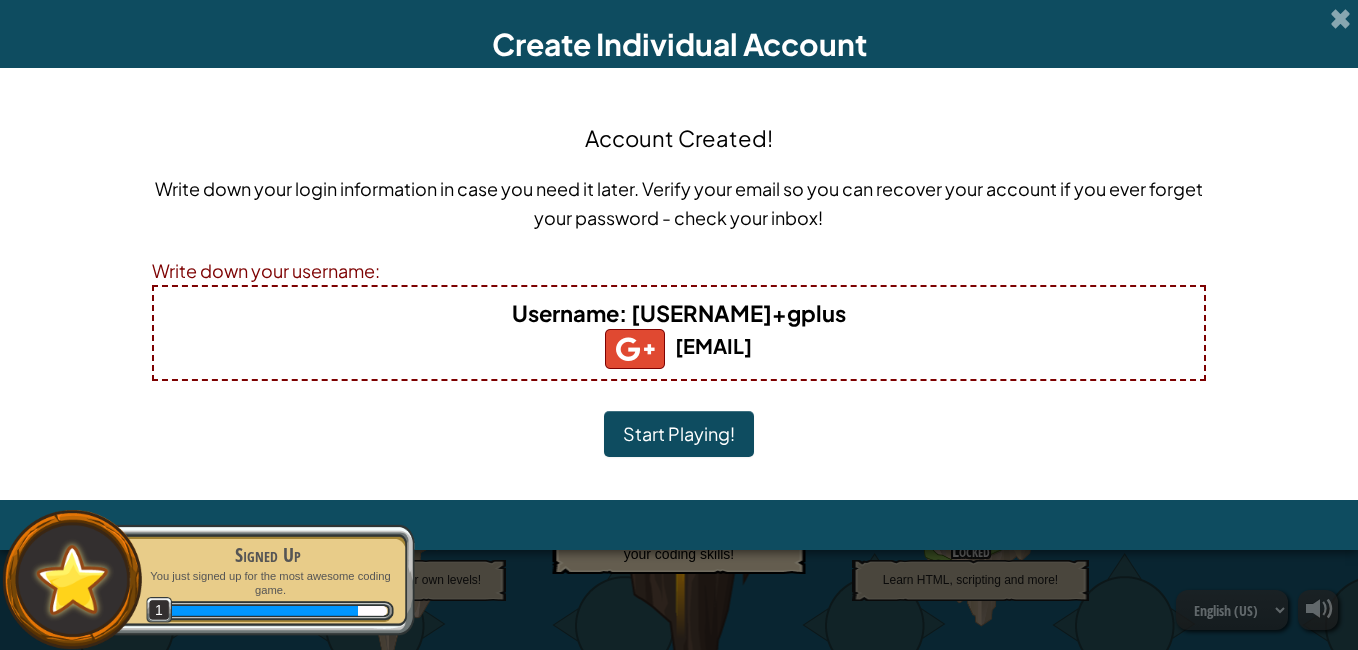 click on "Account Created! Write down your login information in case you need it later. Verify your email so you can recover your account if you ever forget your password - check your inbox! Write down your username: Username : chloeorphans+gplus chloeorphans@gmail.com Start Playing!" at bounding box center [679, 284] 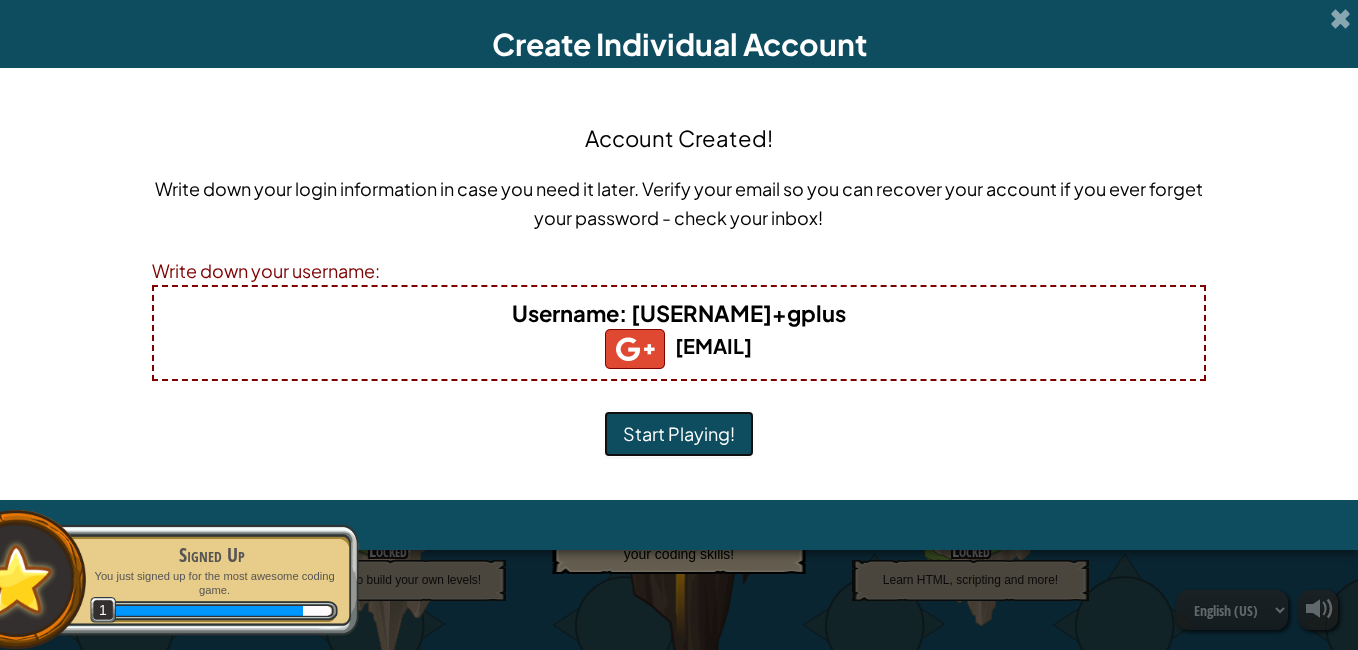 click on "Start Playing!" at bounding box center [679, 434] 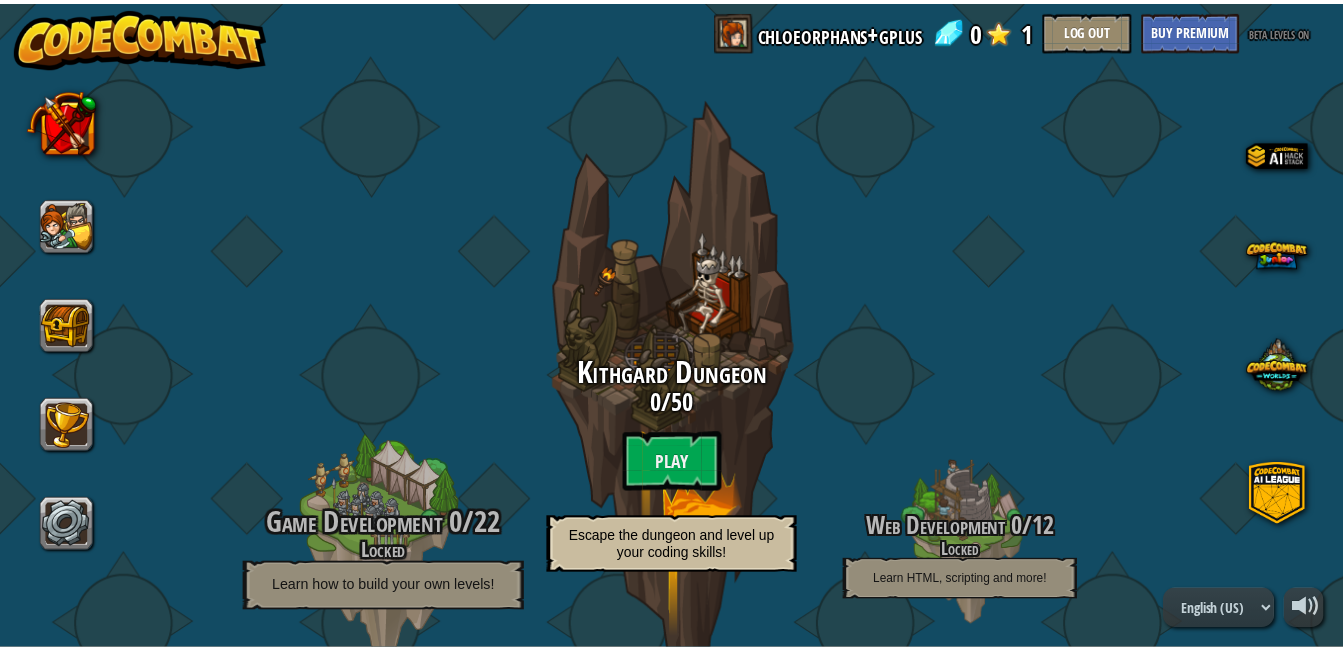 scroll, scrollTop: 0, scrollLeft: 0, axis: both 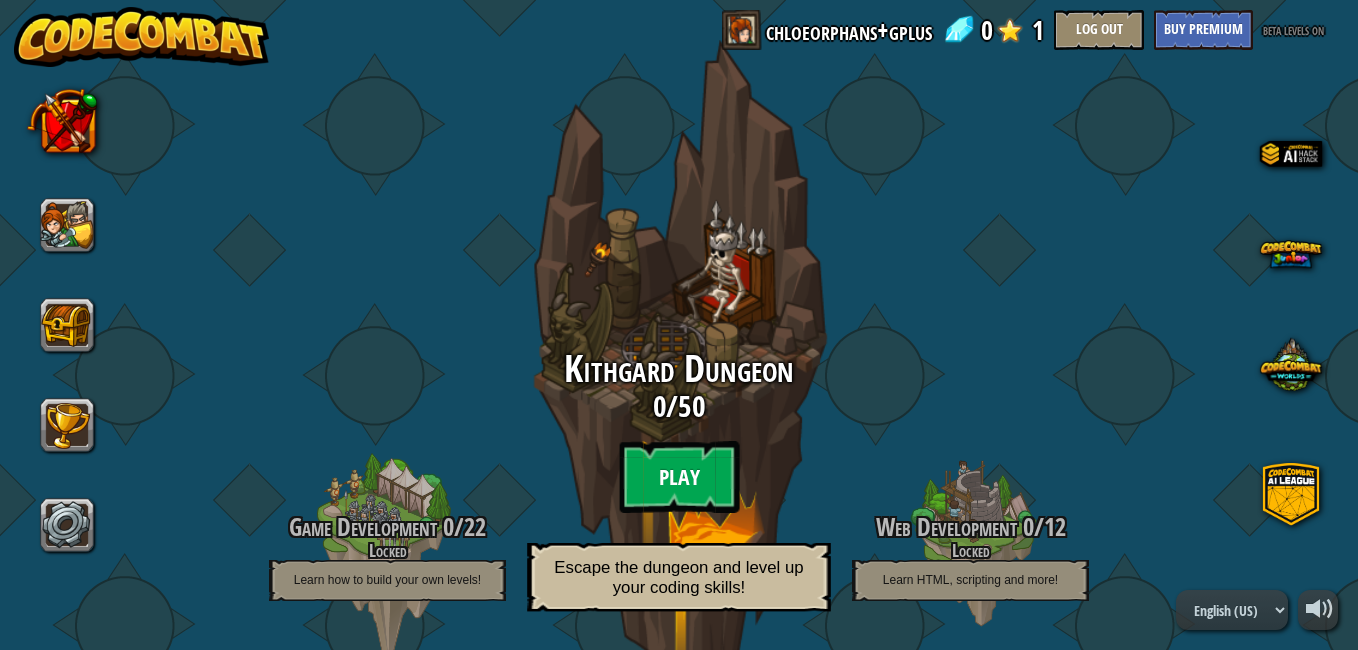 click on "Play" at bounding box center [679, 477] 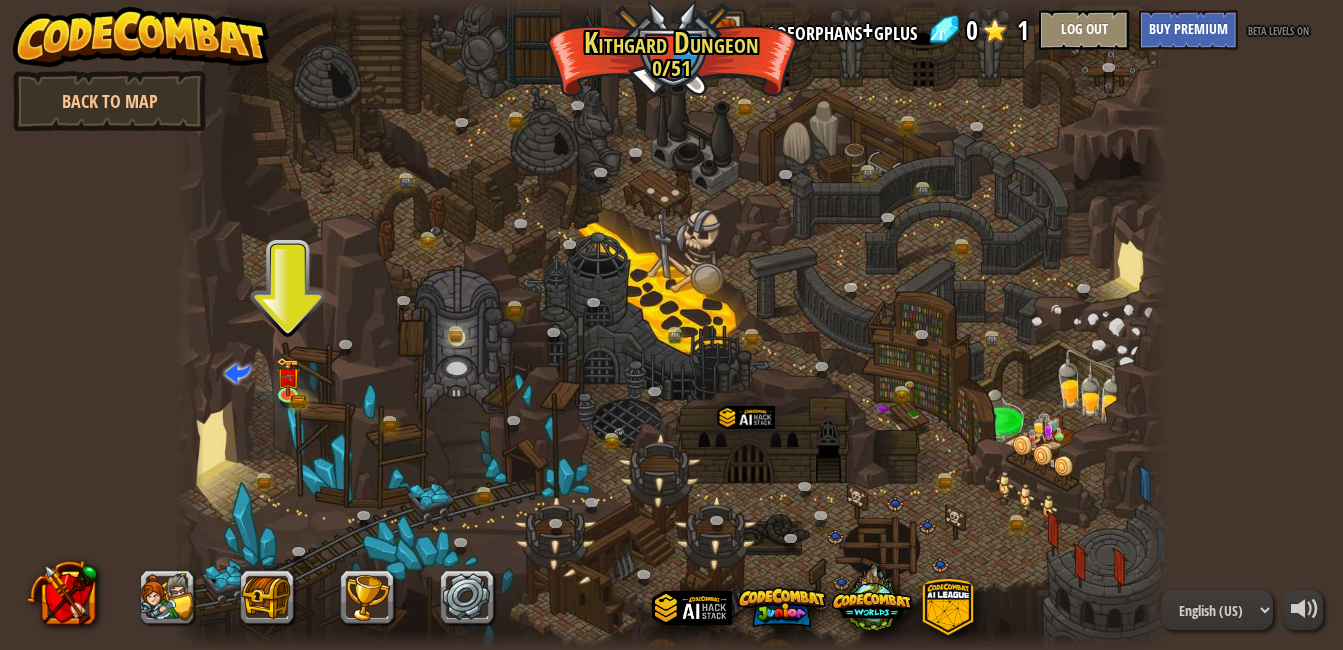 scroll, scrollTop: 1, scrollLeft: 0, axis: vertical 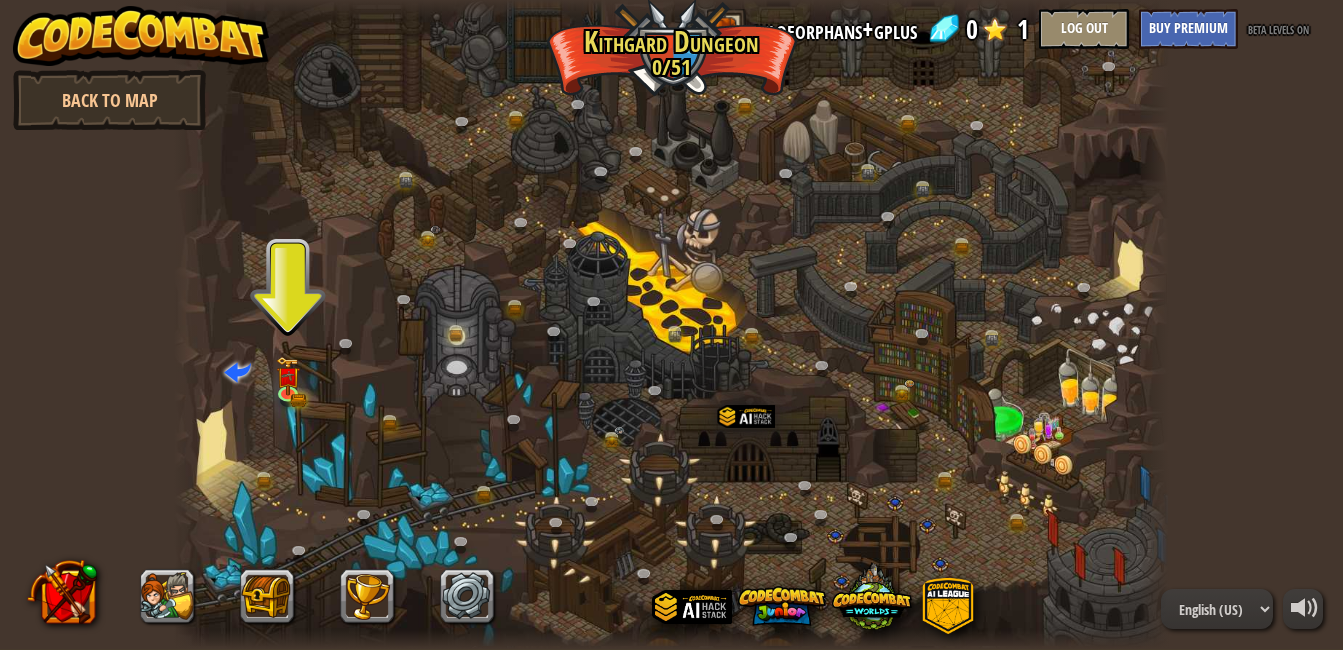 drag, startPoint x: 304, startPoint y: 176, endPoint x: 307, endPoint y: 195, distance: 19.235384 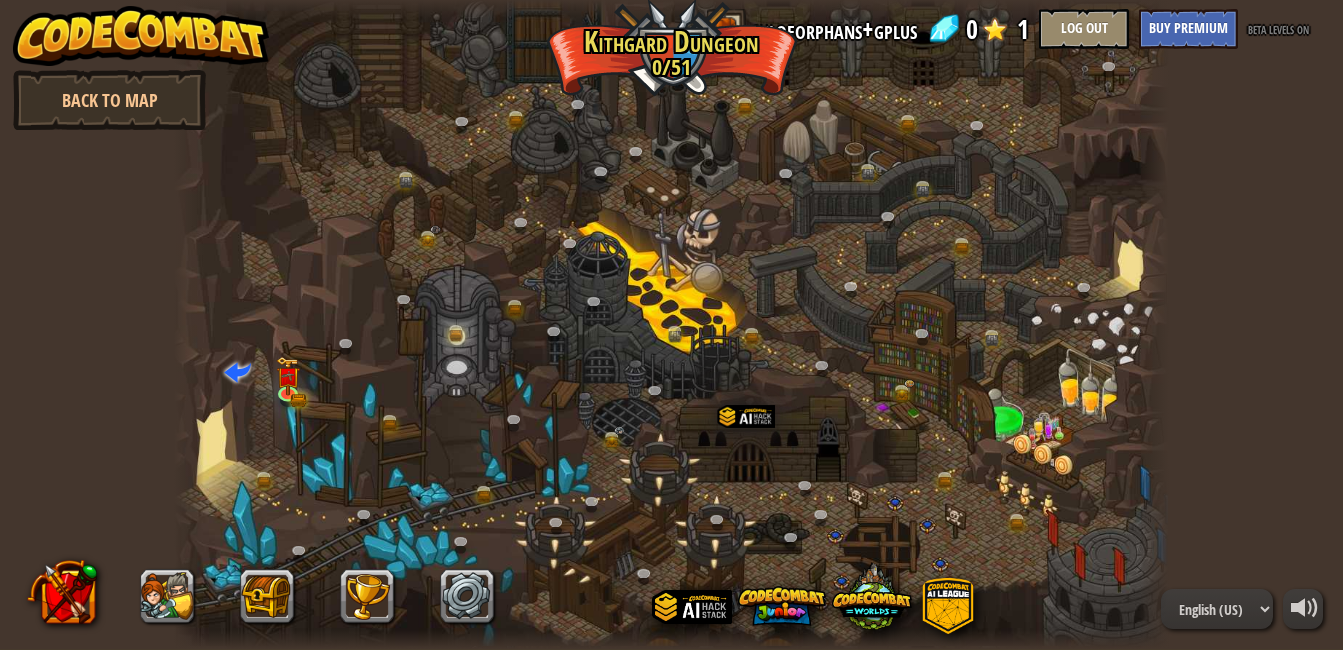 click at bounding box center [671, 324] 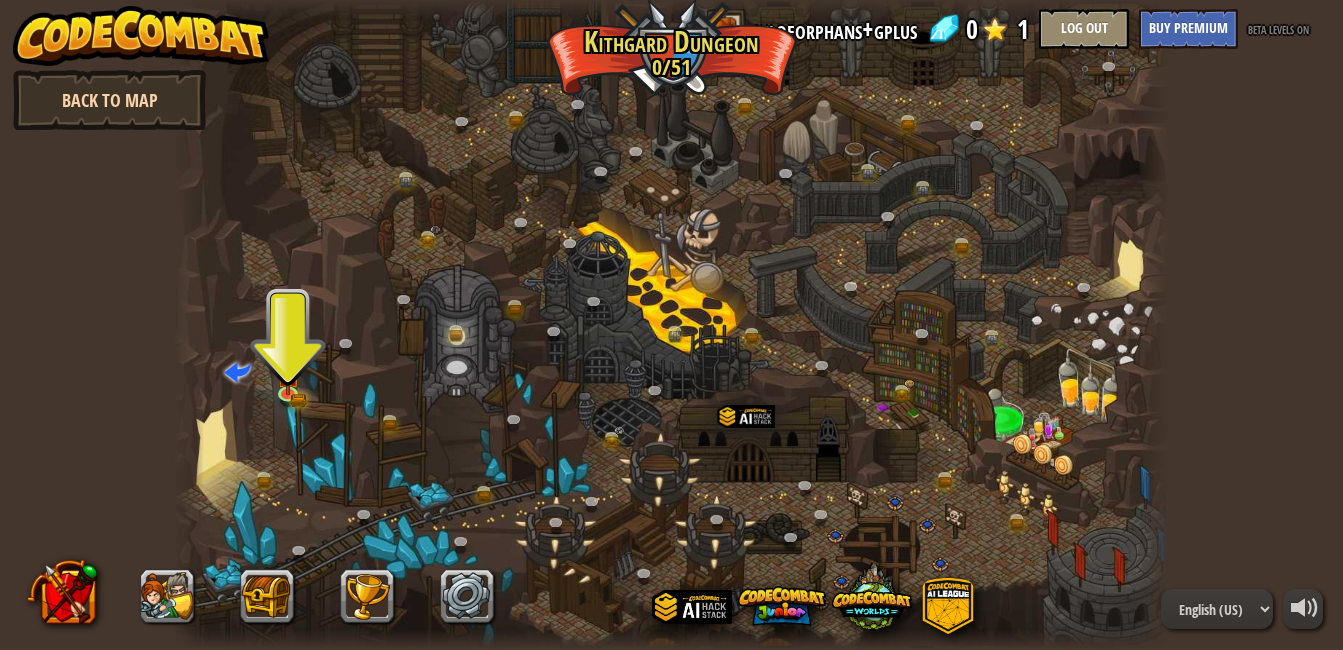 click on "Back to Map" at bounding box center (109, 100) 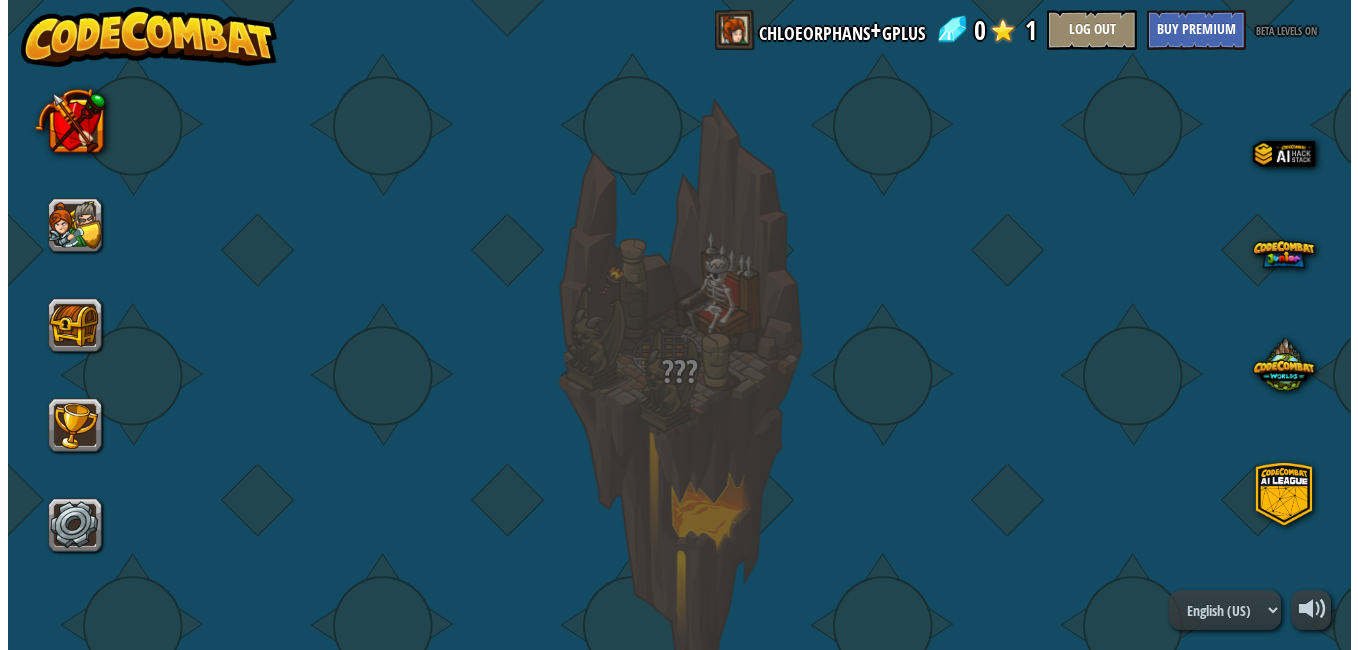 scroll, scrollTop: 0, scrollLeft: 0, axis: both 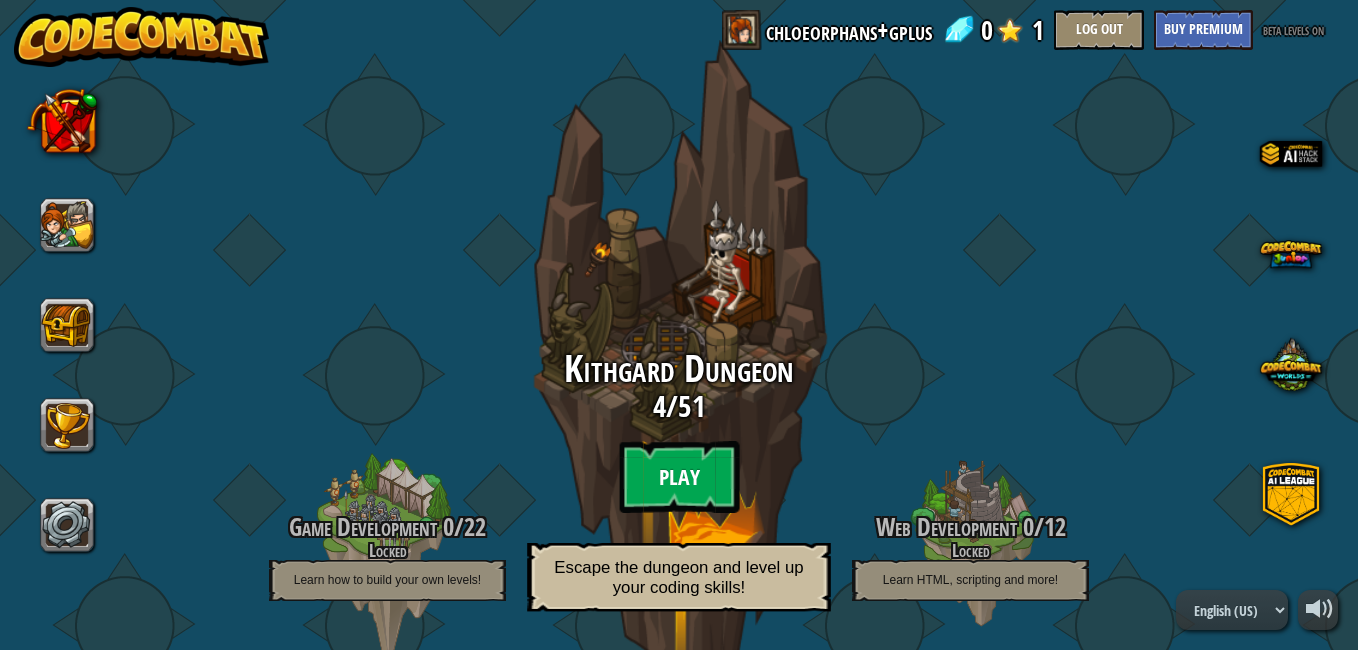 click on "Play" at bounding box center [679, 477] 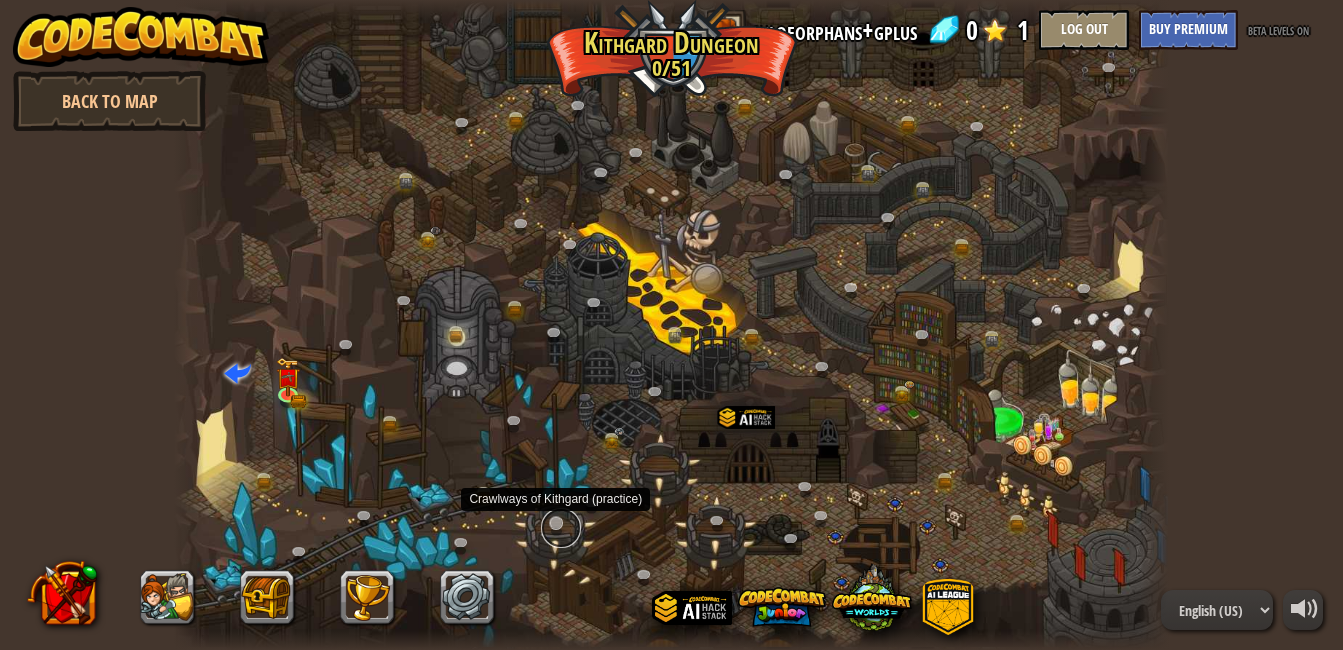 click at bounding box center (561, 528) 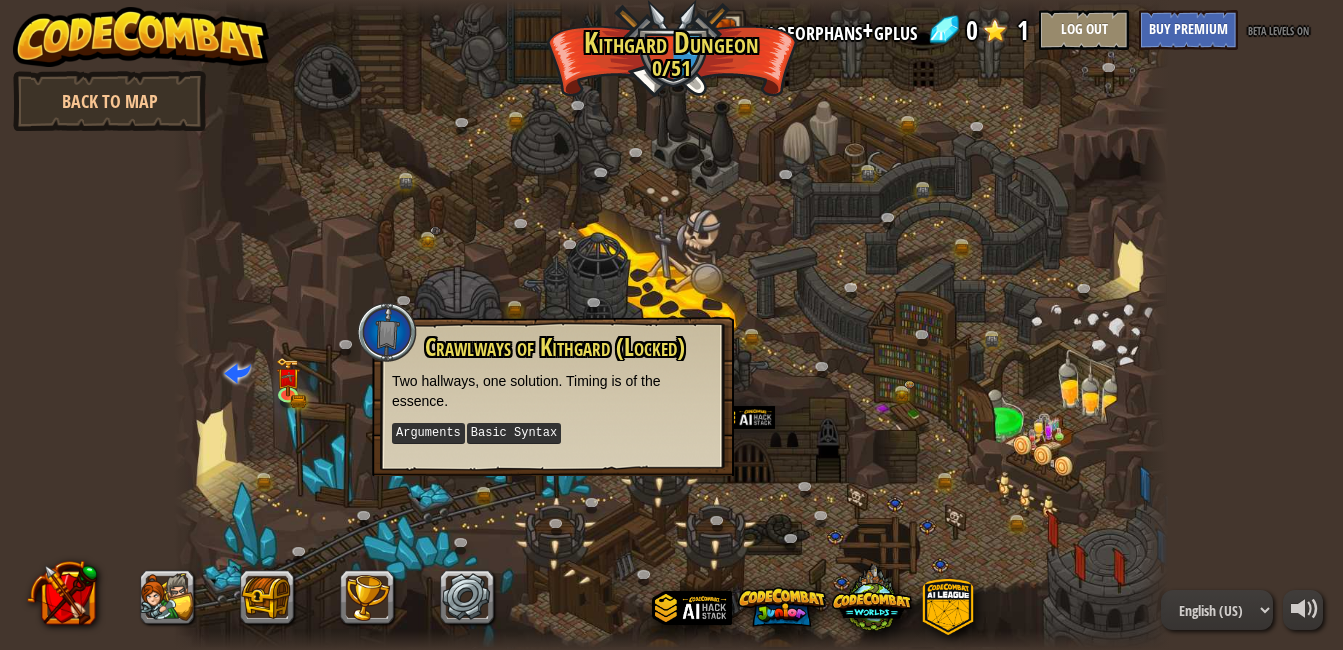 click at bounding box center (671, 325) 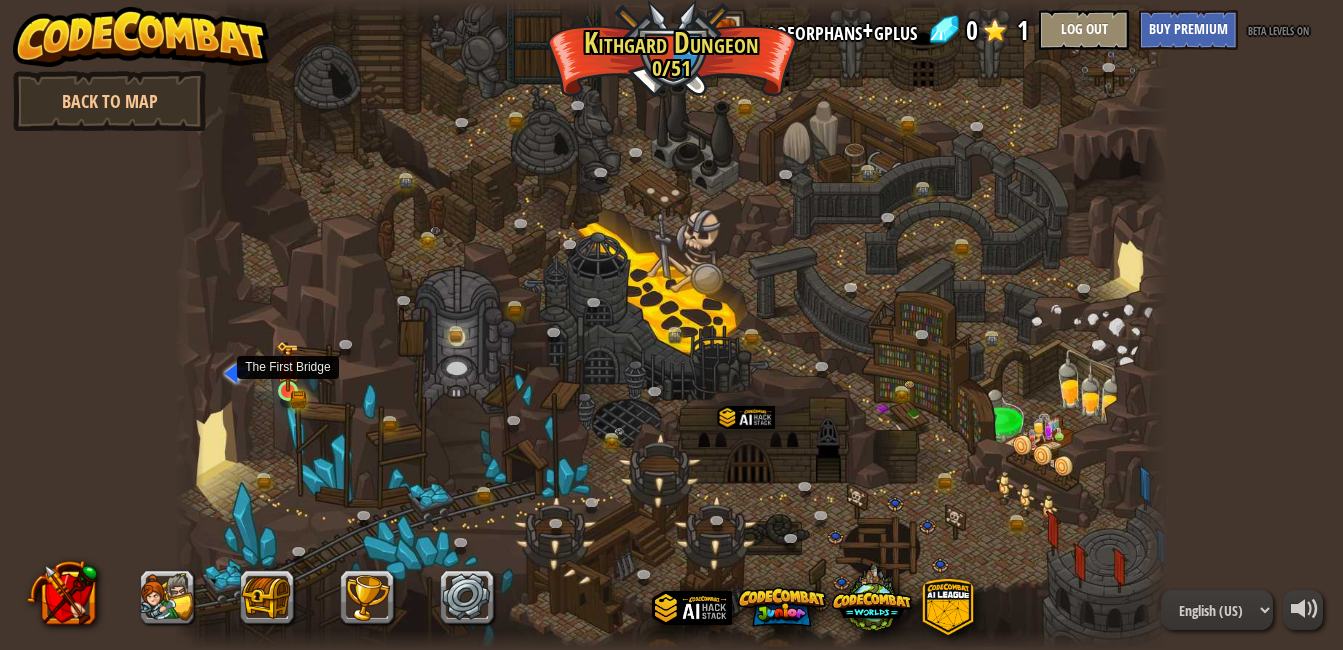 click at bounding box center (288, 367) 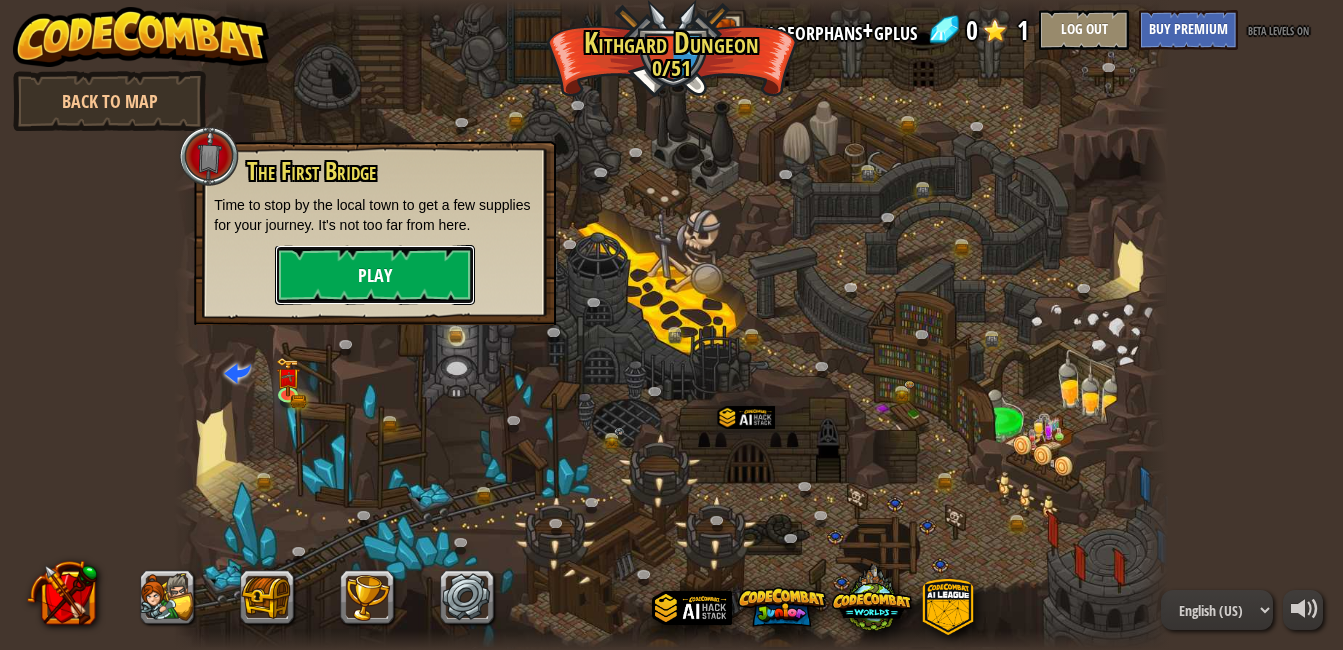 click on "Play" at bounding box center (375, 275) 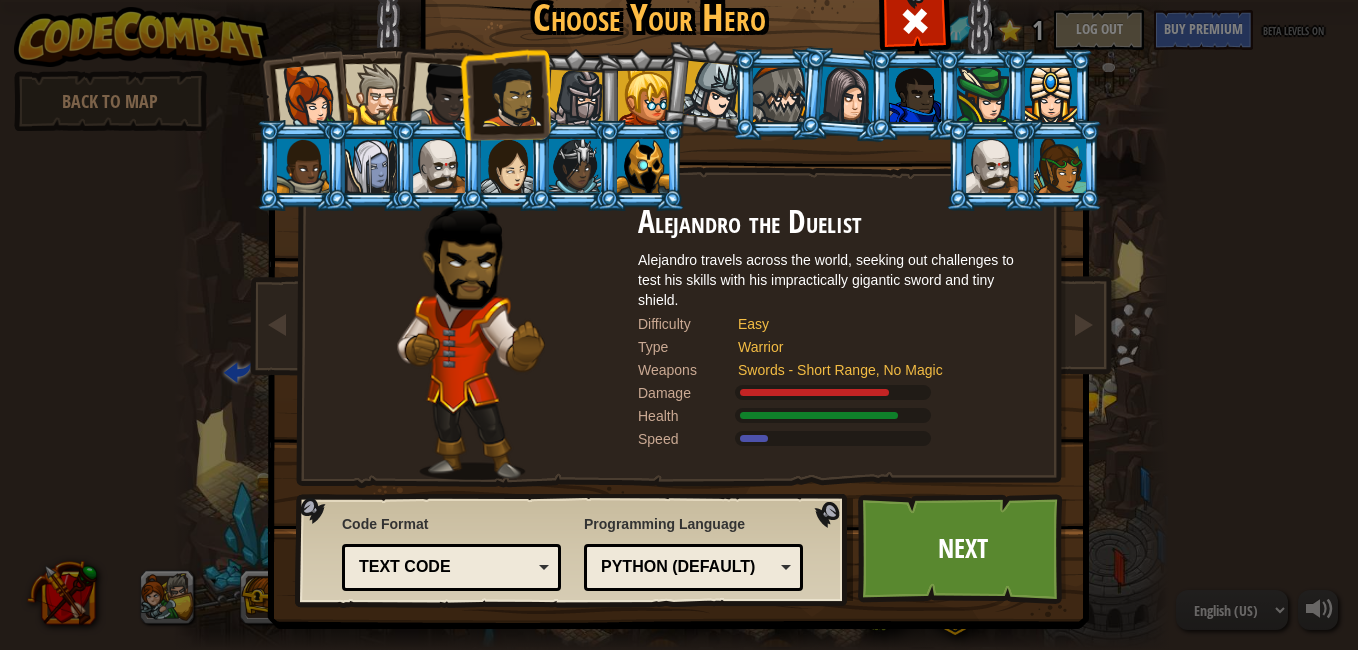 click at bounding box center (712, 90) 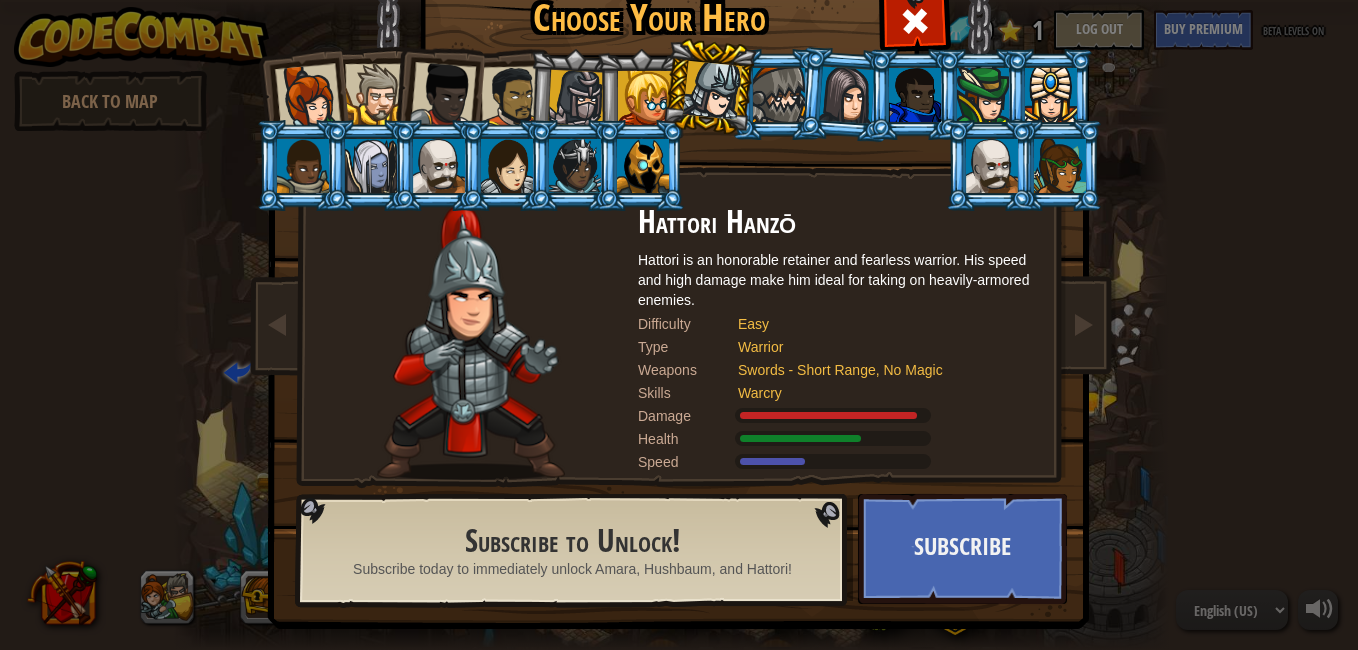 click at bounding box center [576, 98] 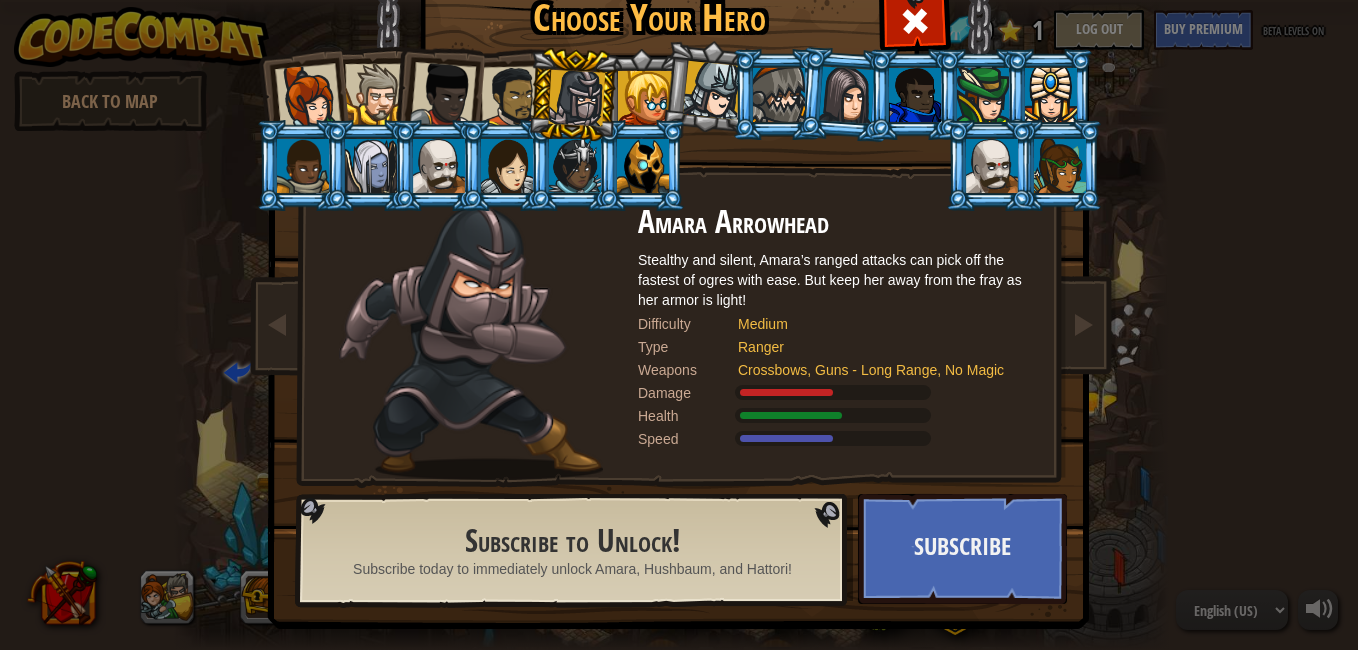 click at bounding box center (645, 98) 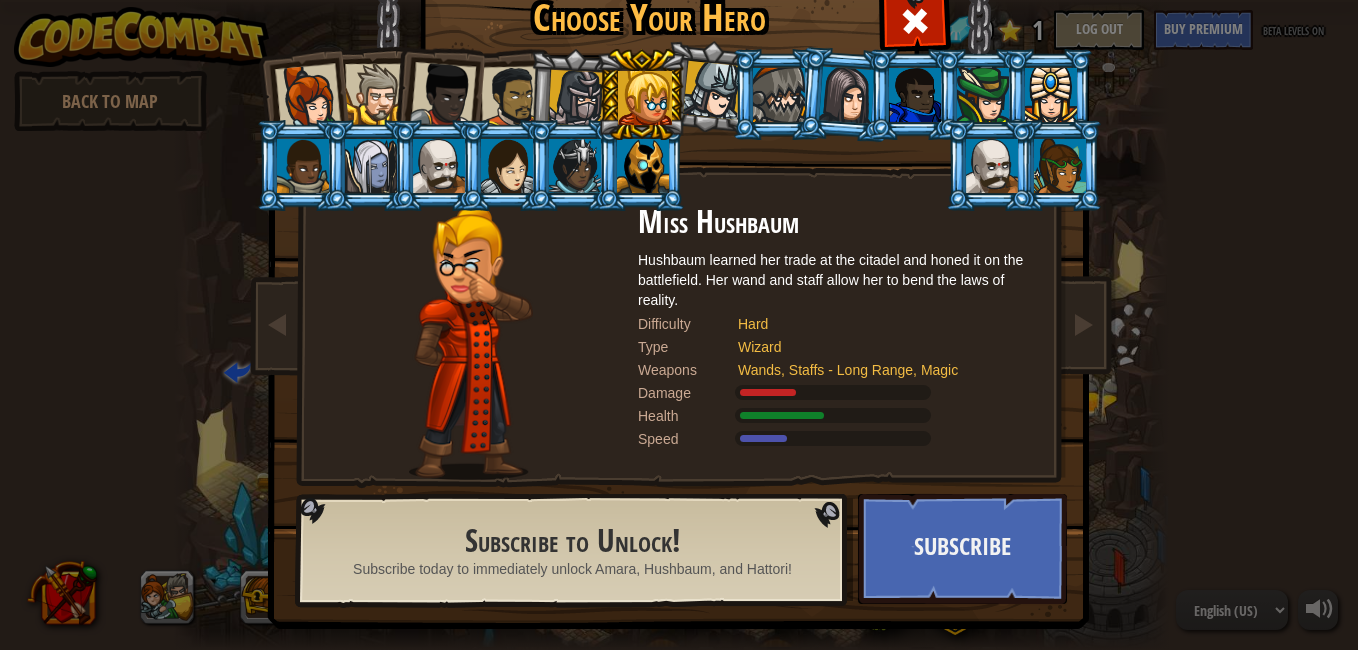 click at bounding box center [512, 97] 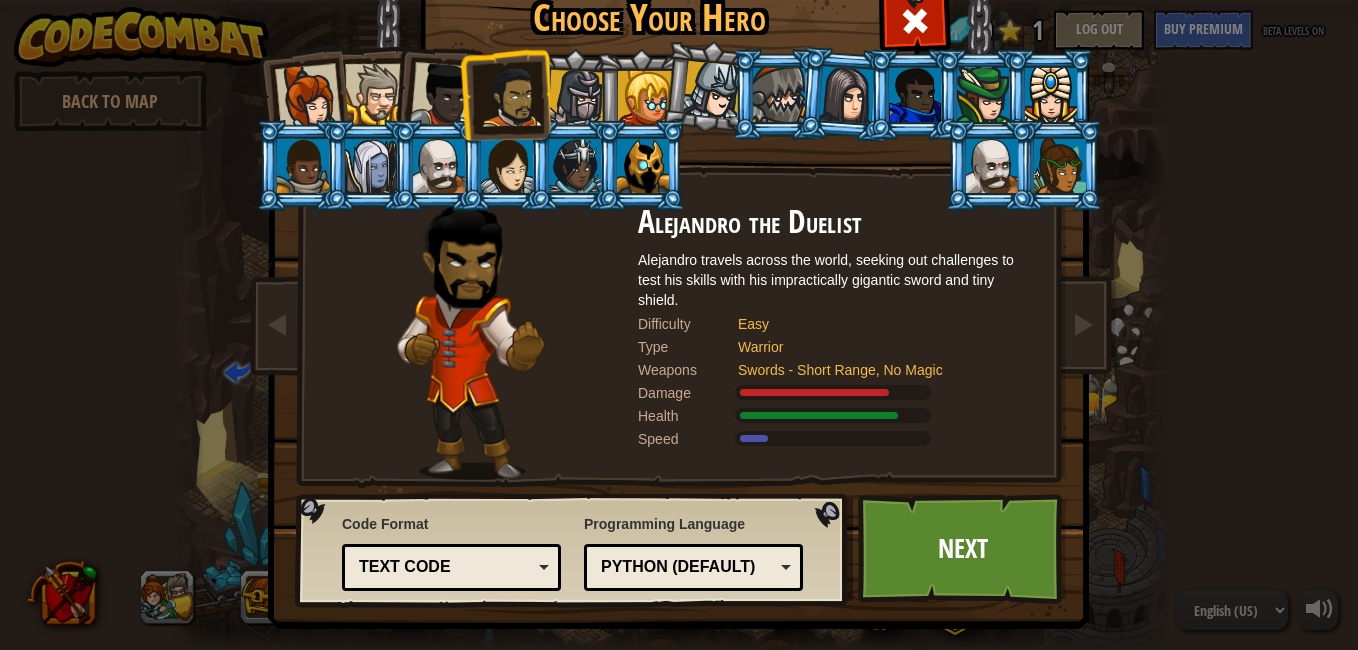 click at bounding box center [371, 166] 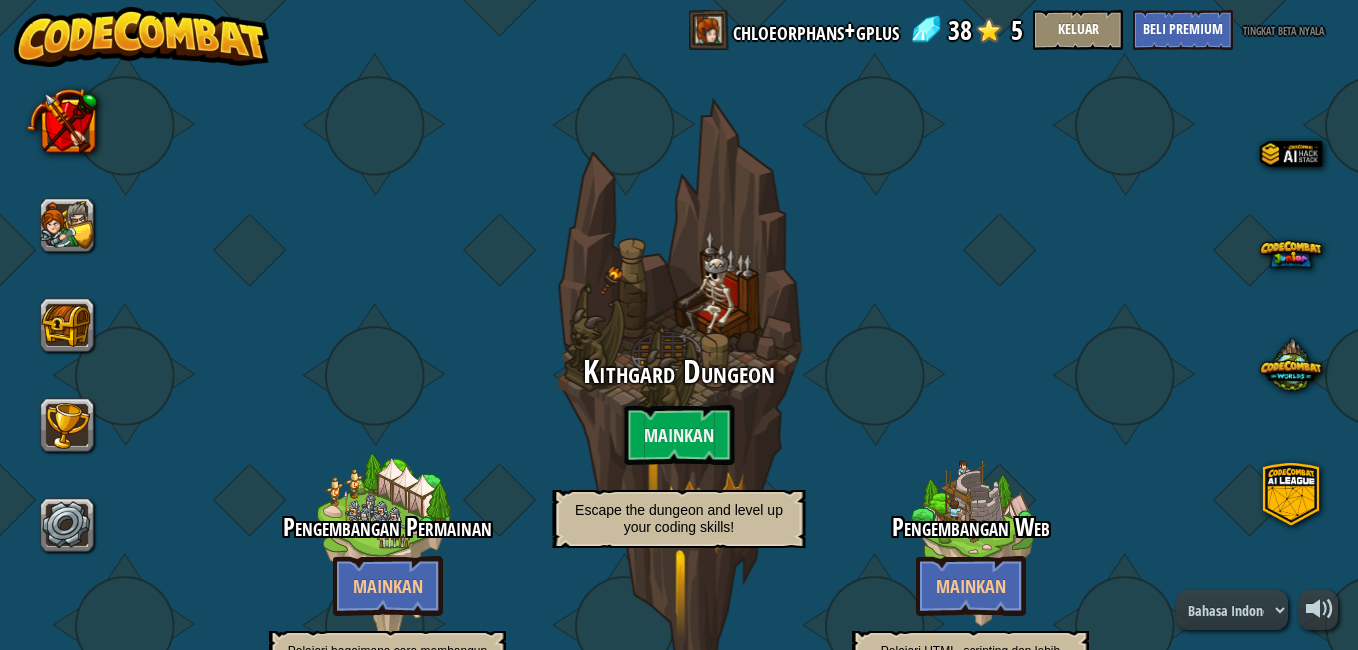 select on "id" 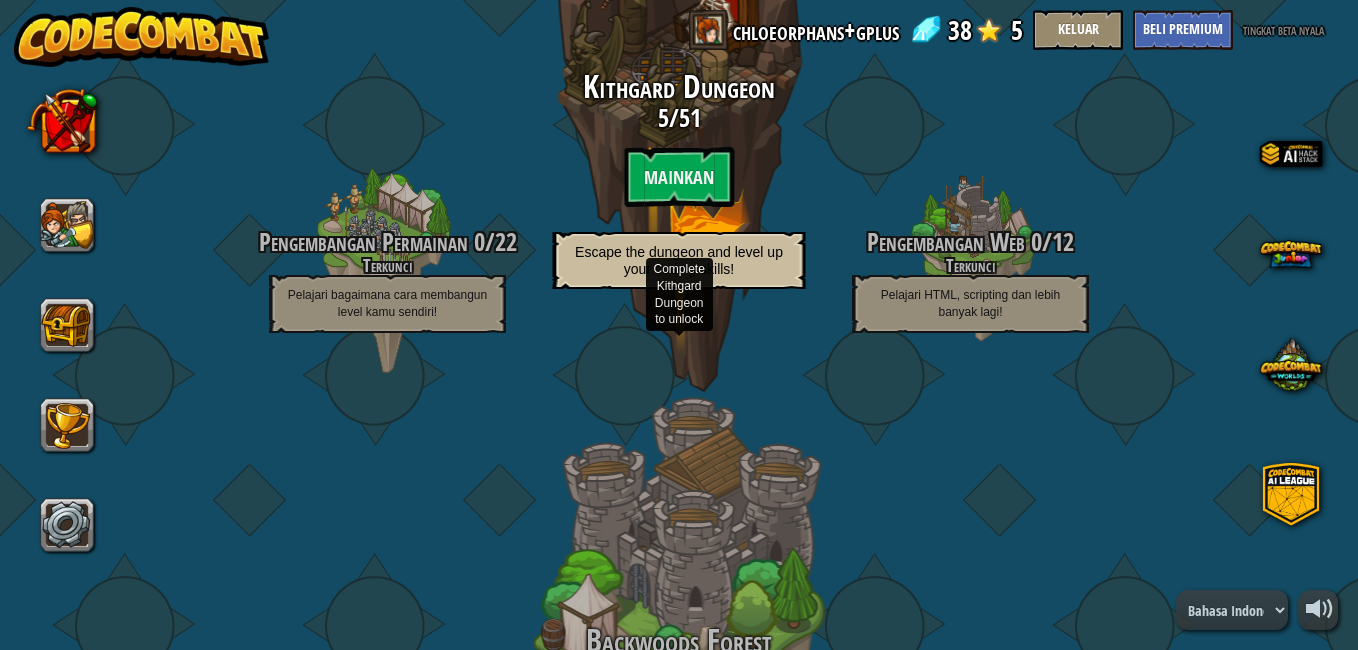 scroll, scrollTop: 0, scrollLeft: 0, axis: both 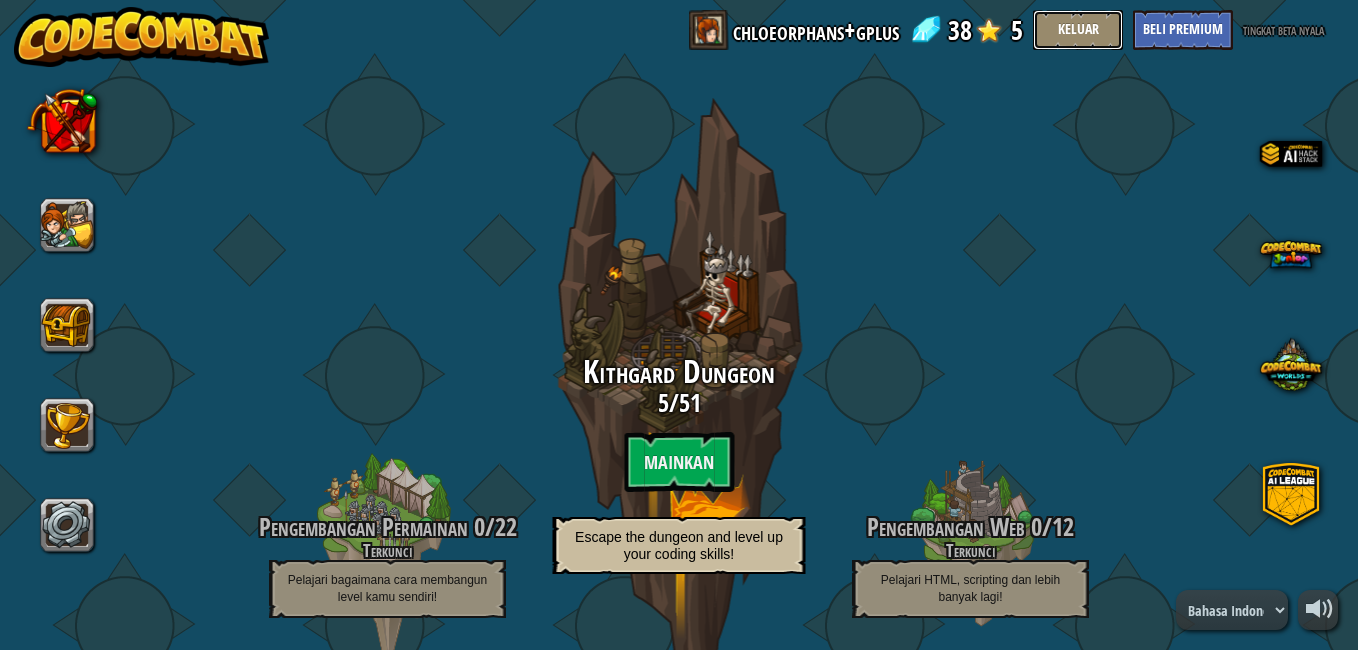 click on "Keluar" at bounding box center (1078, 30) 